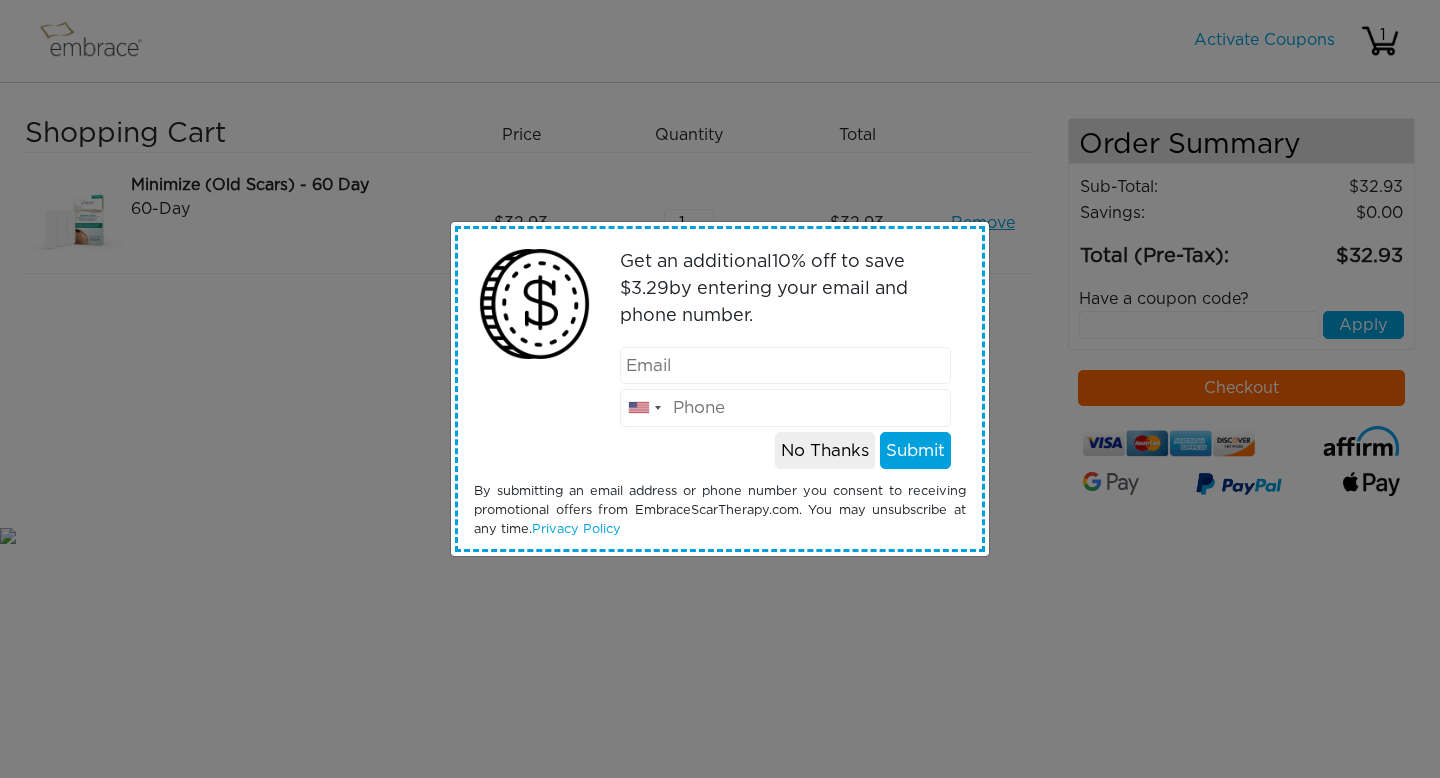 scroll, scrollTop: 0, scrollLeft: 0, axis: both 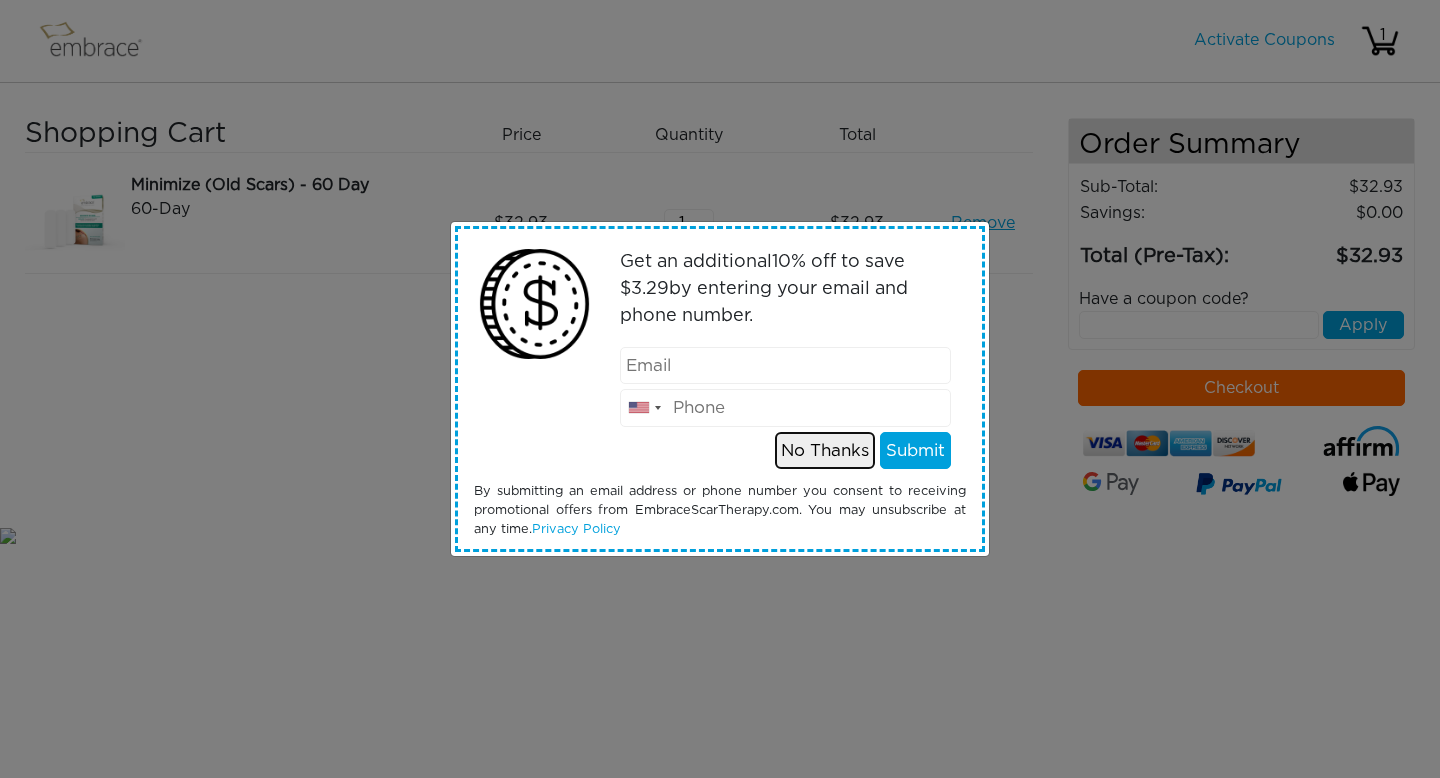 click on "No Thanks" at bounding box center (825, 451) 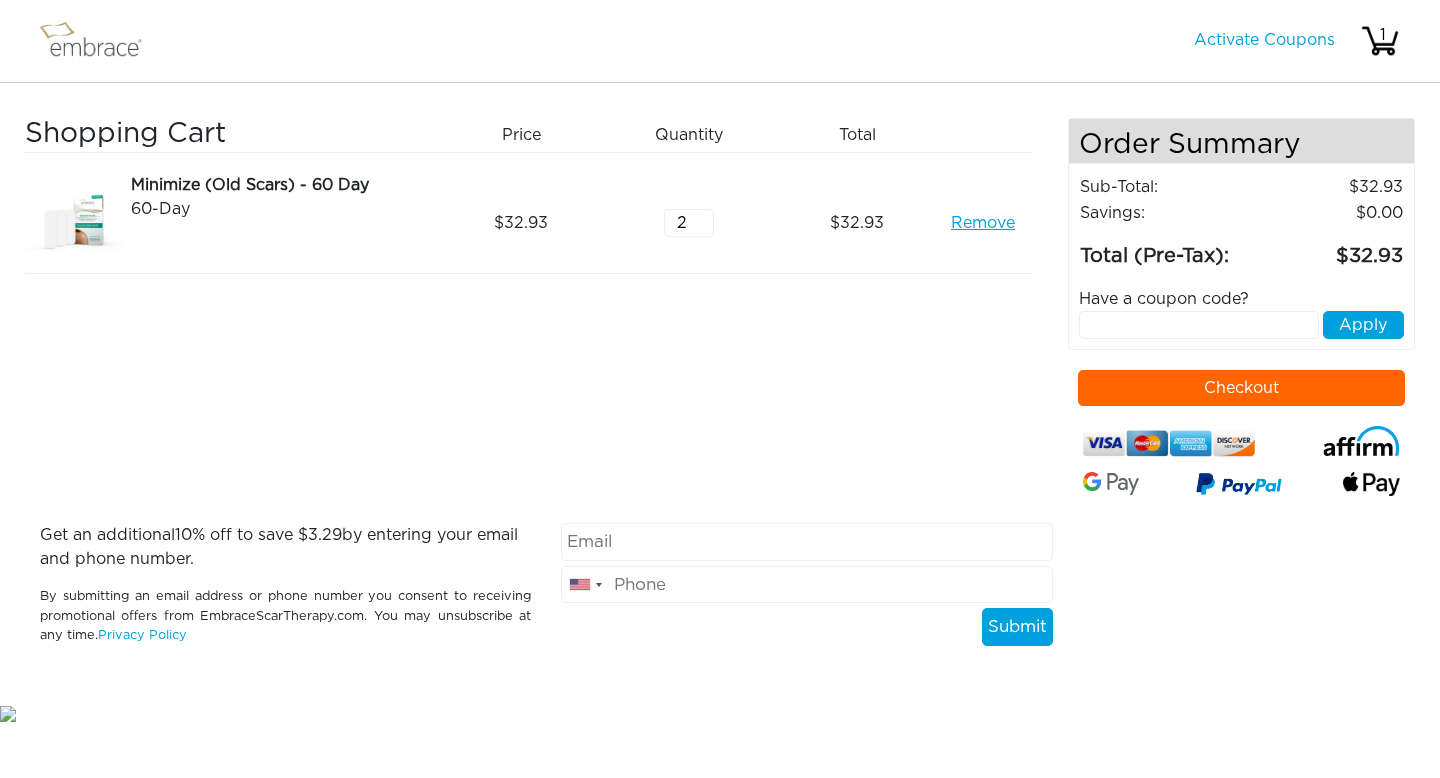 click on "2" at bounding box center [689, 223] 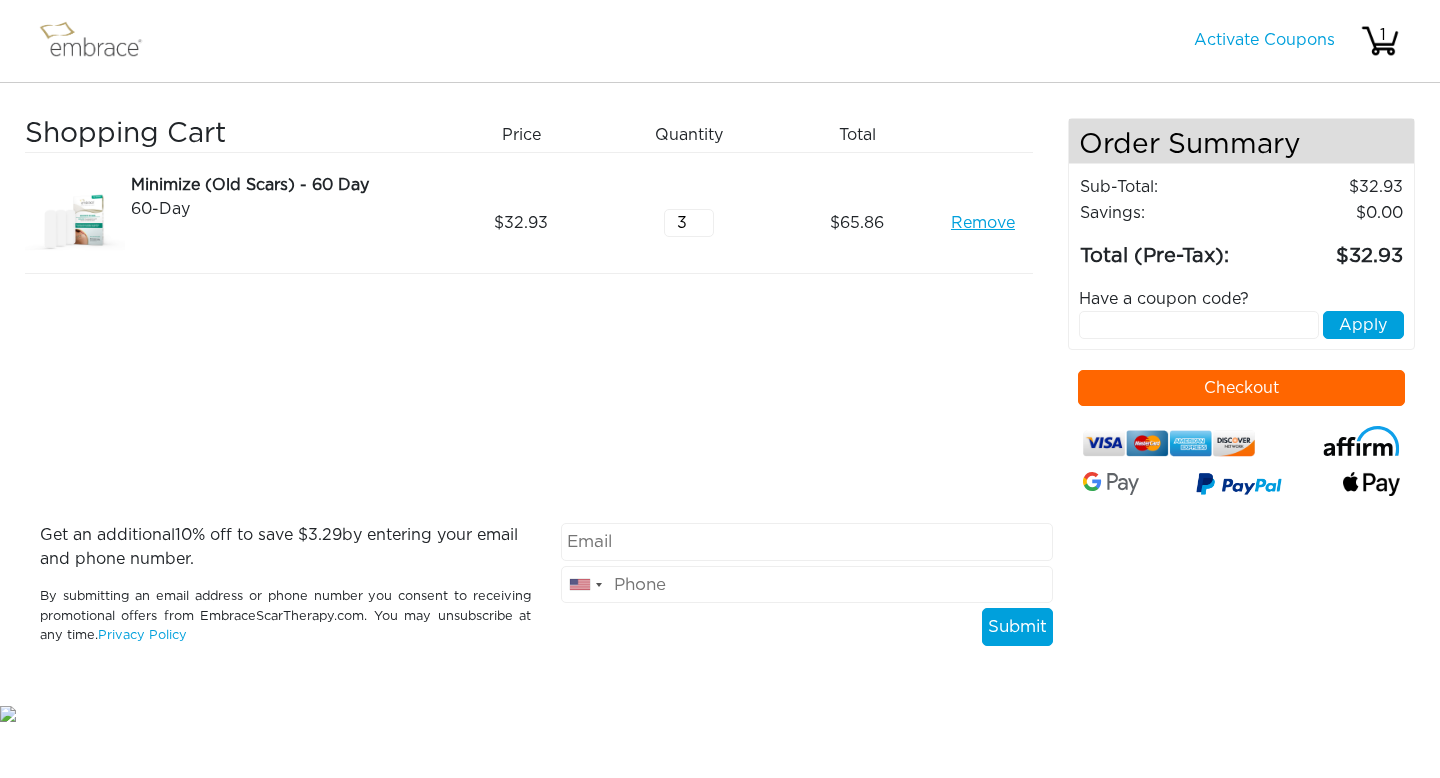 click on "3" at bounding box center (689, 223) 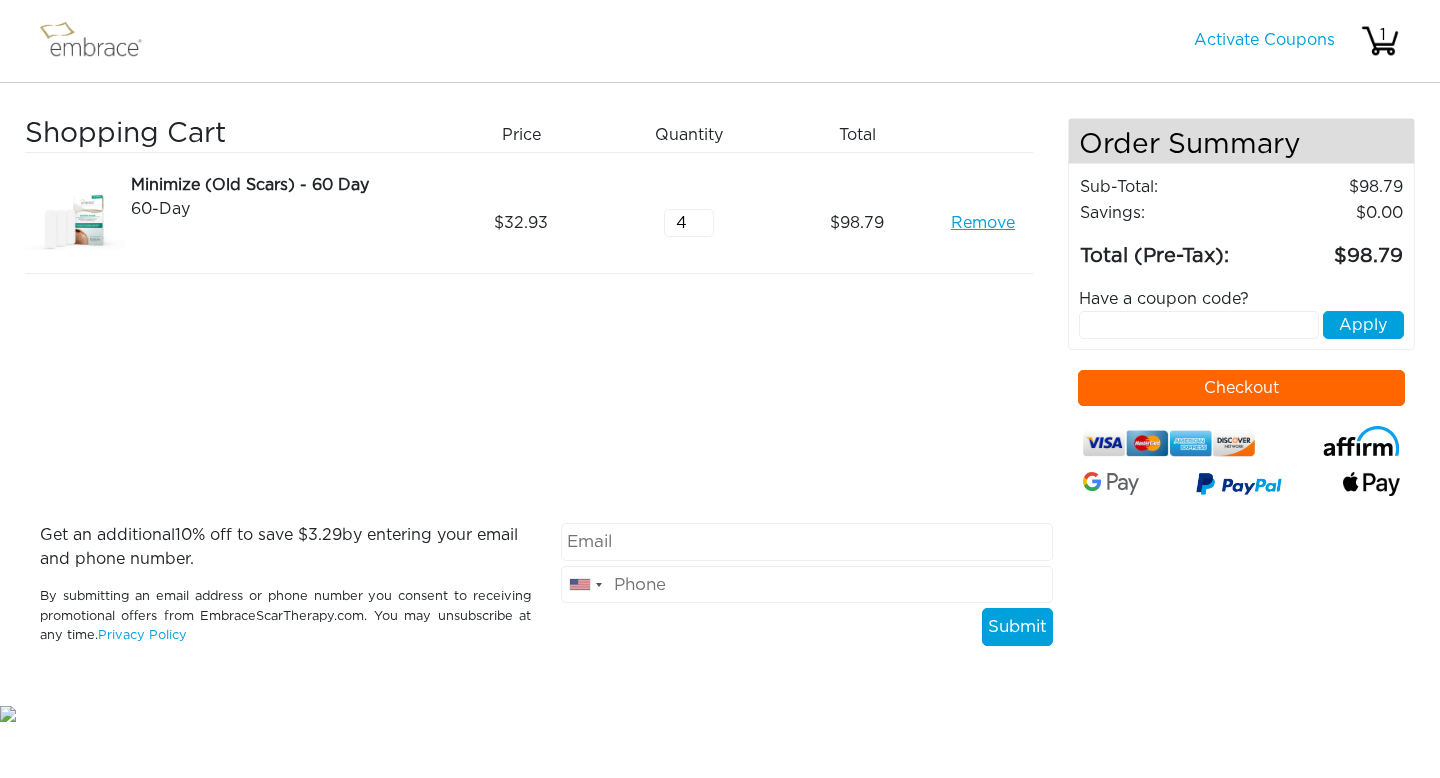 click on "4" at bounding box center (689, 223) 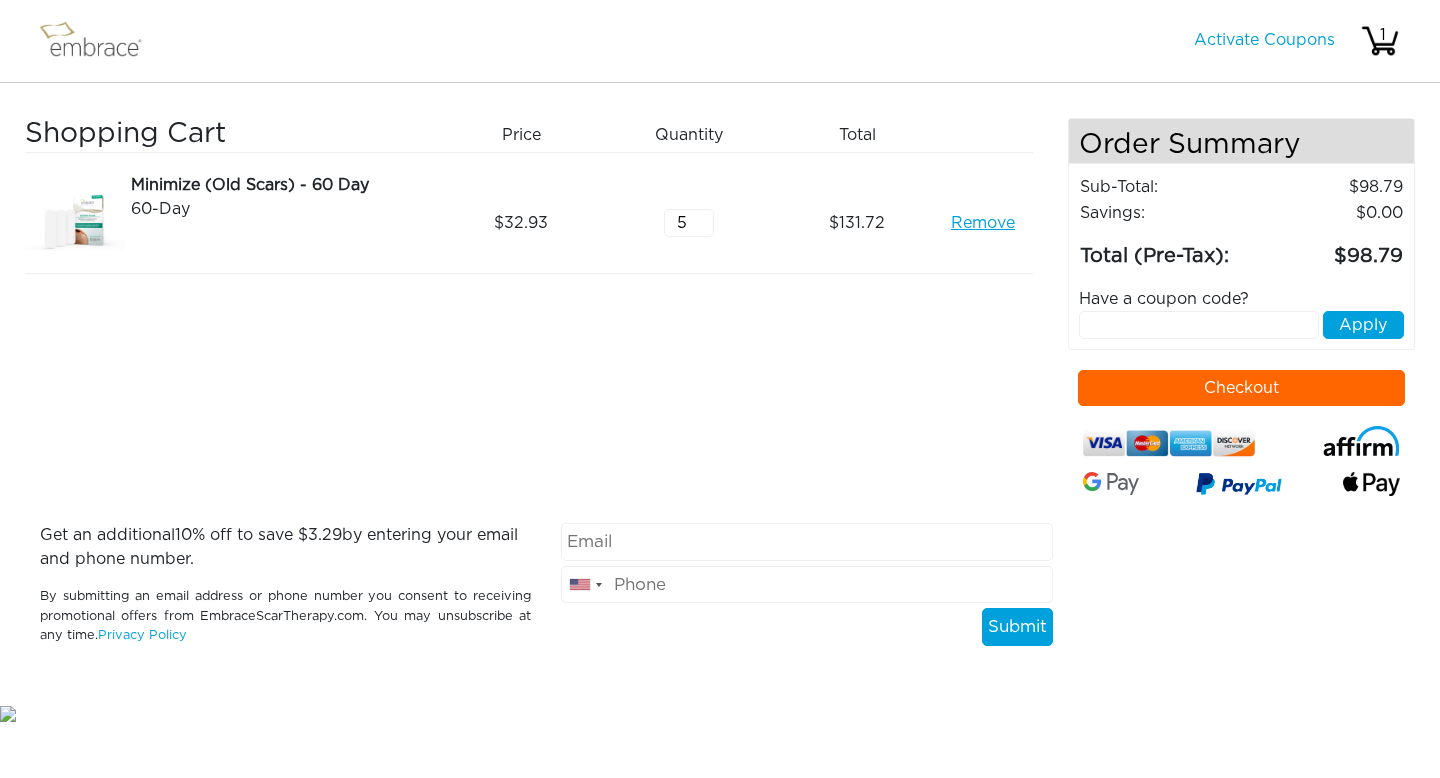 click on "5" at bounding box center [689, 223] 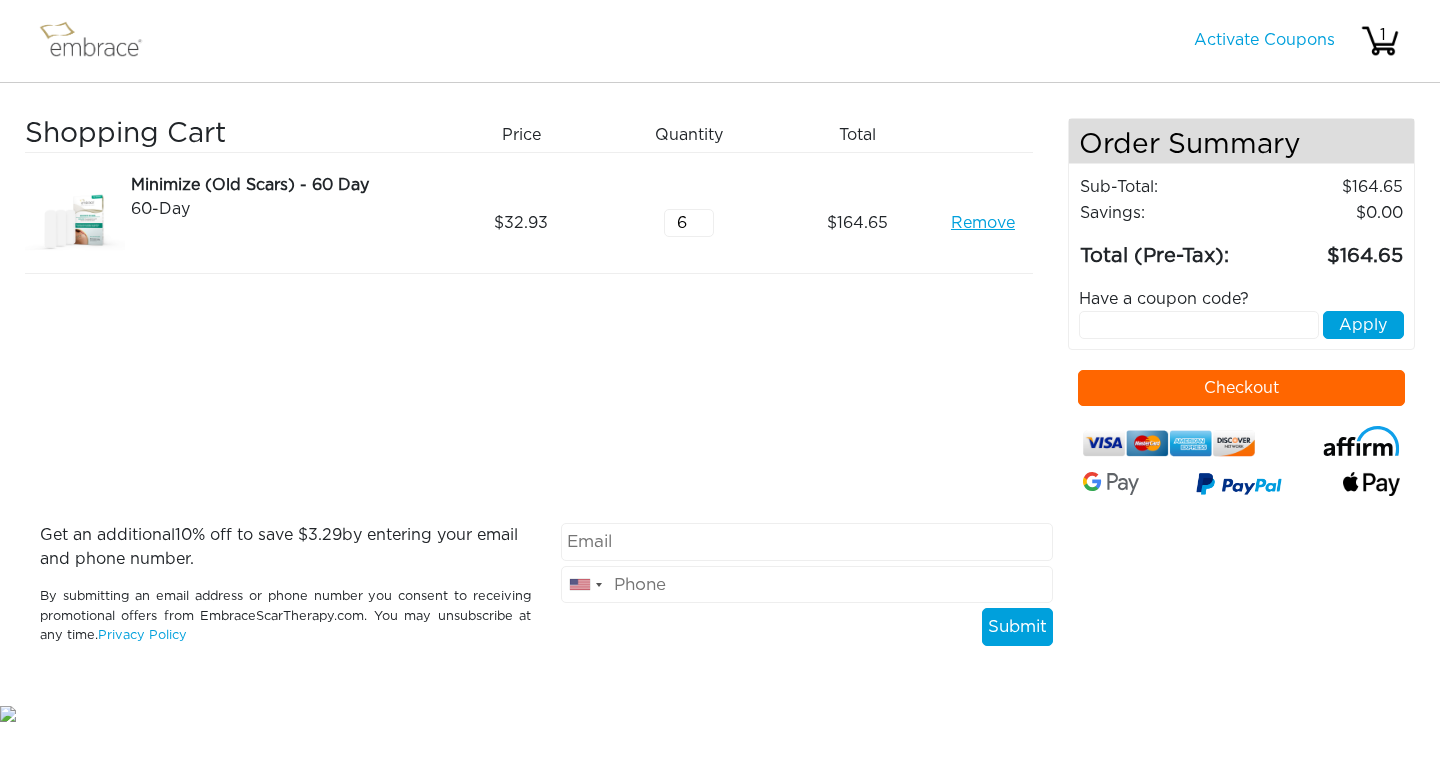 click on "6" at bounding box center (689, 223) 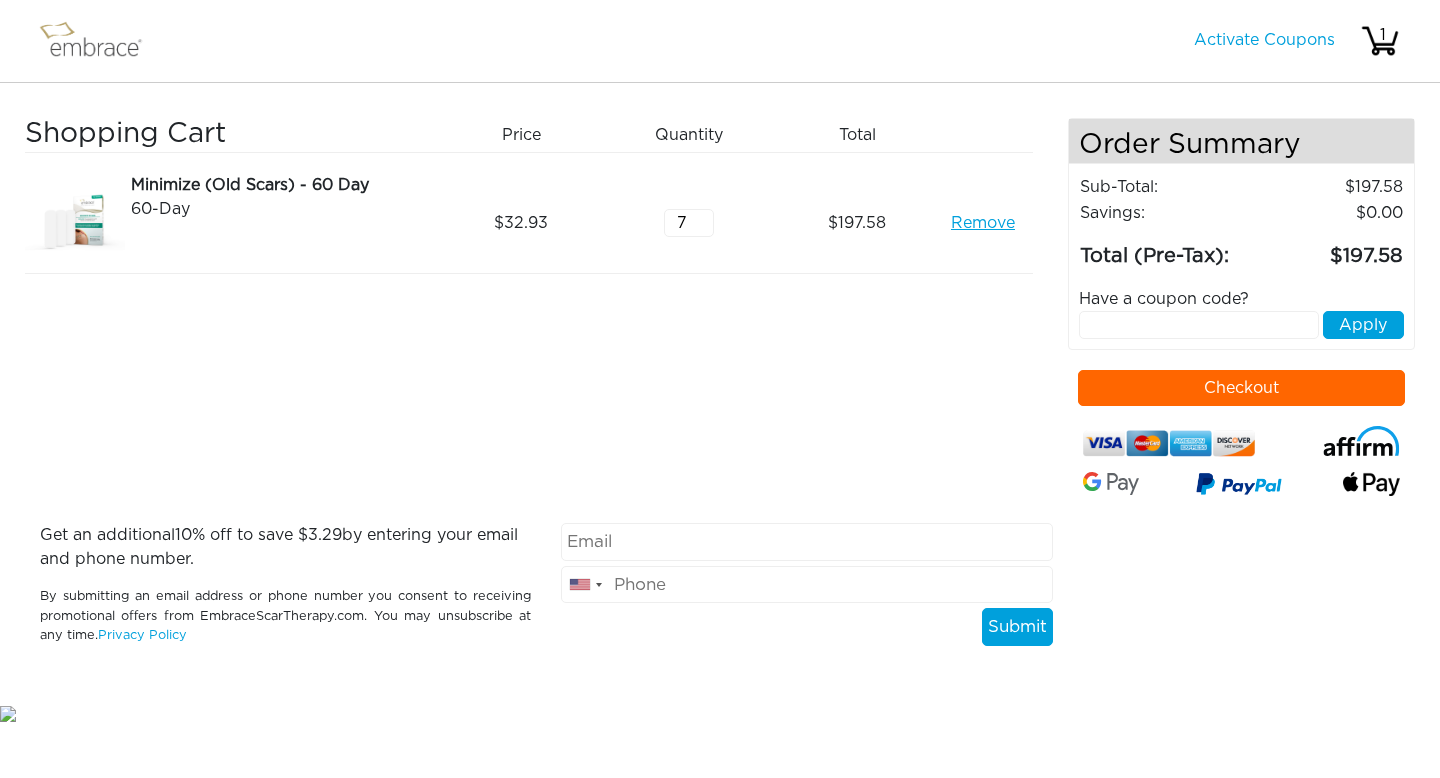 click on "7" at bounding box center (689, 223) 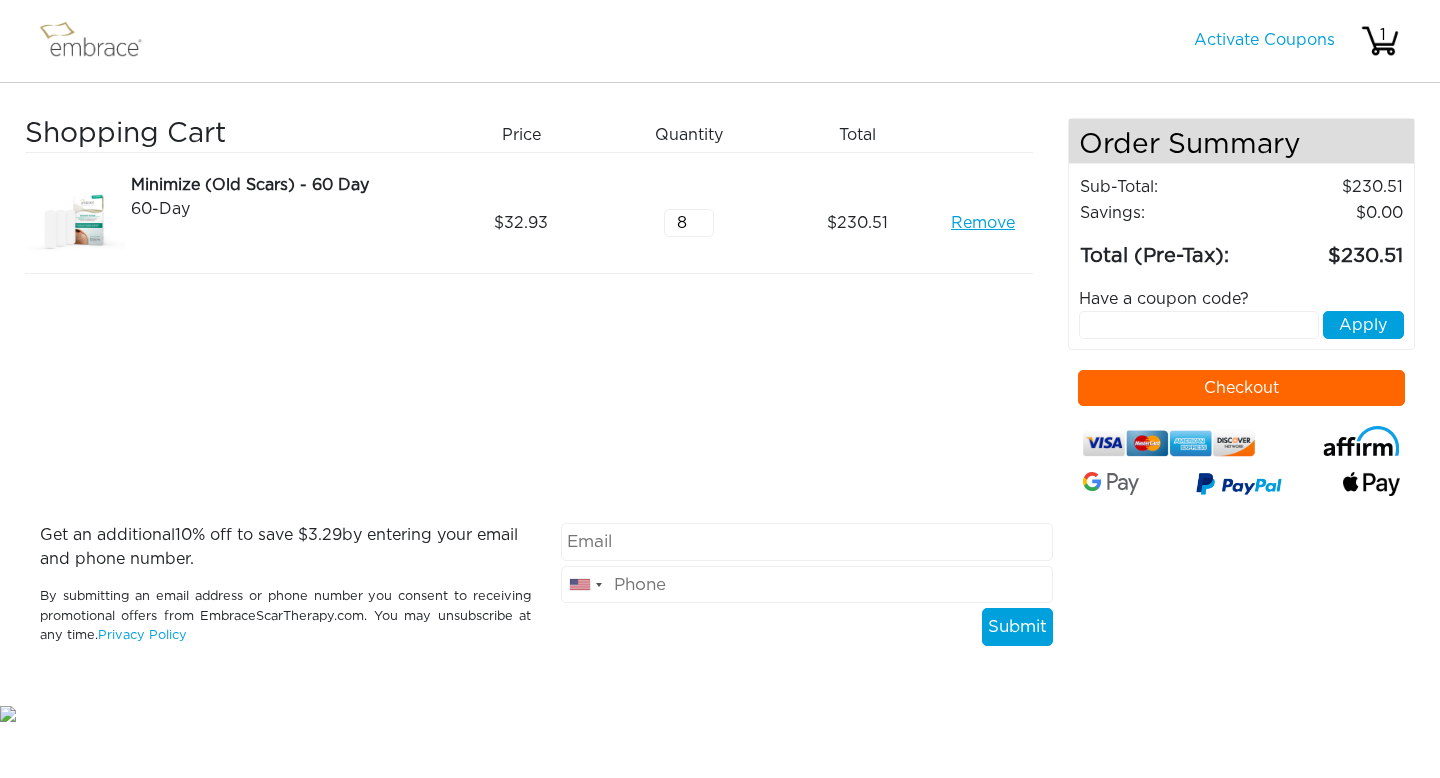 click on "8" at bounding box center (689, 223) 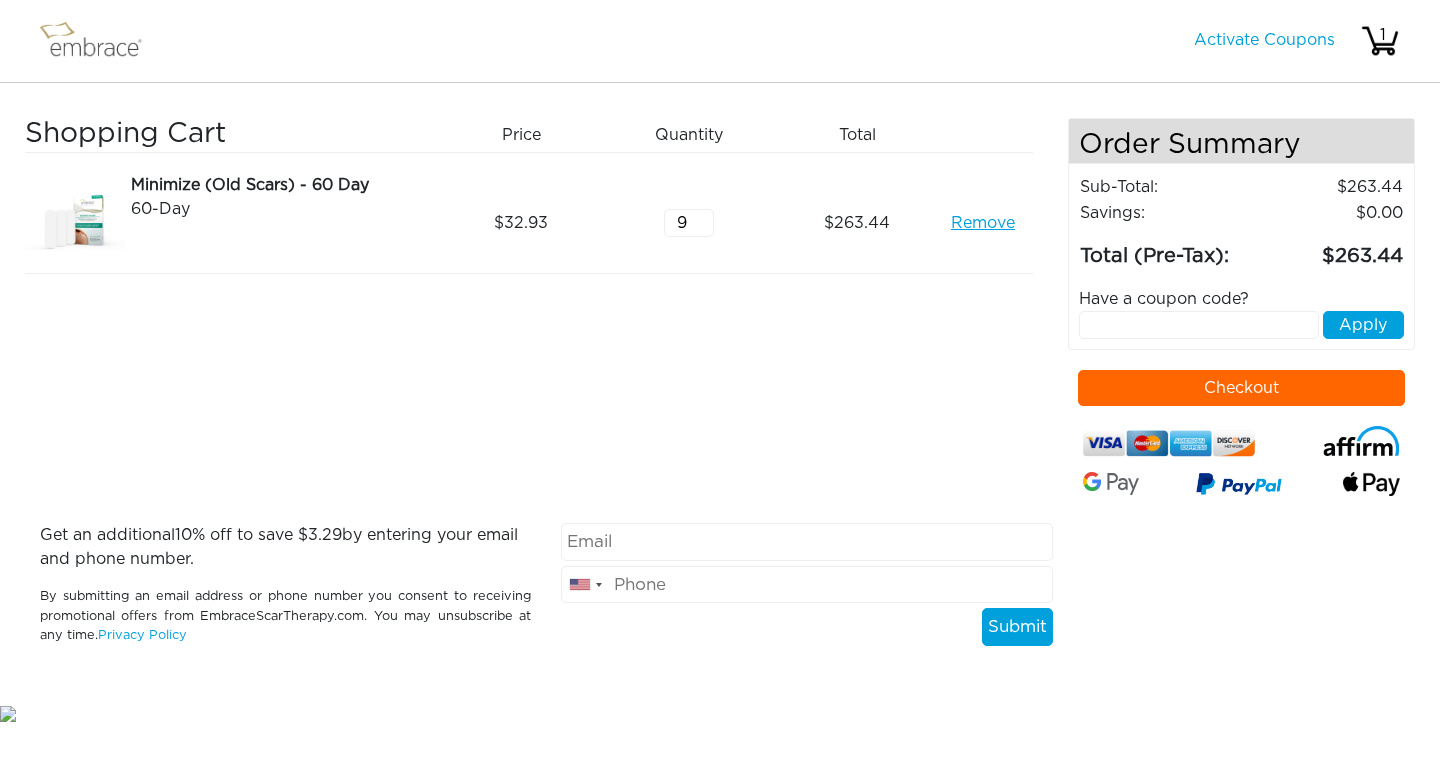 click on "9" at bounding box center [689, 223] 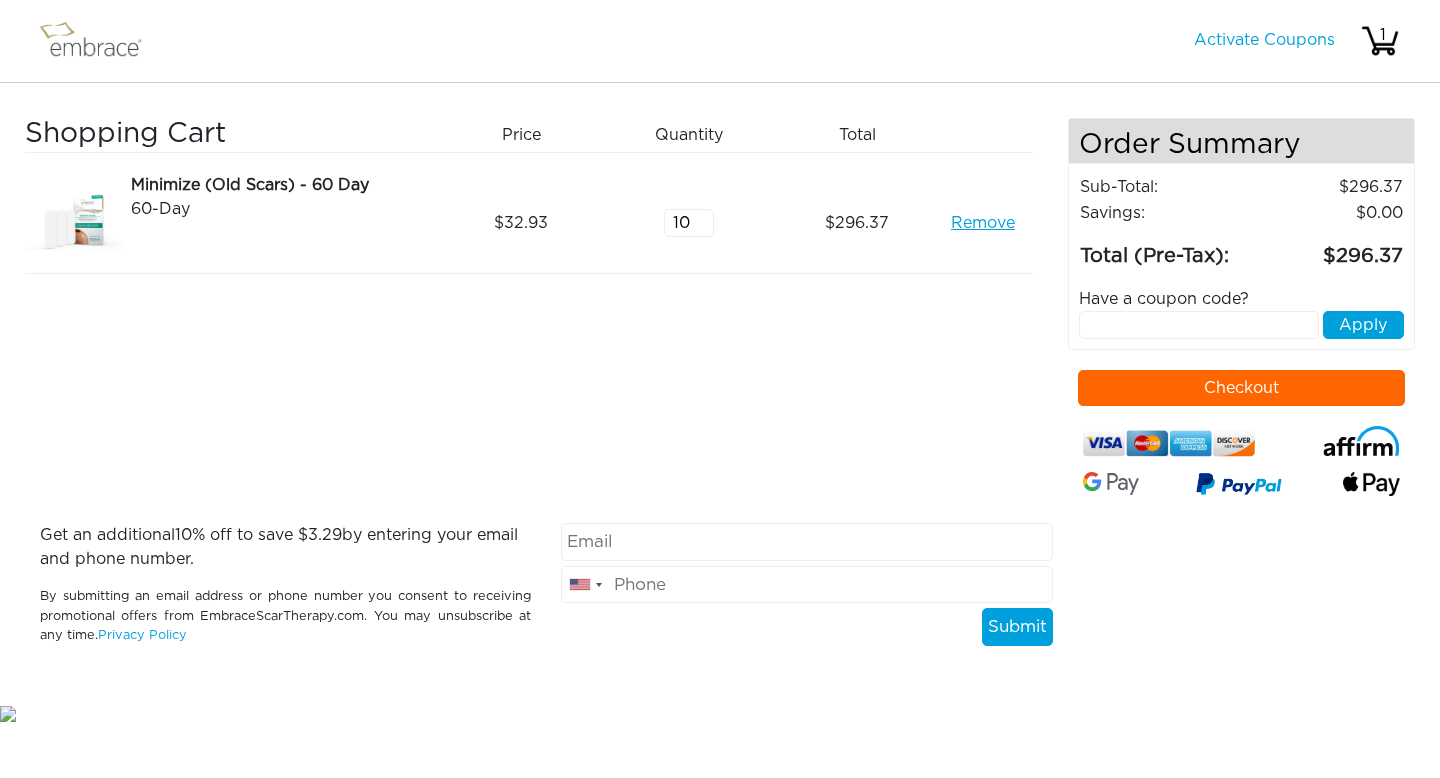 click on "10" at bounding box center [689, 223] 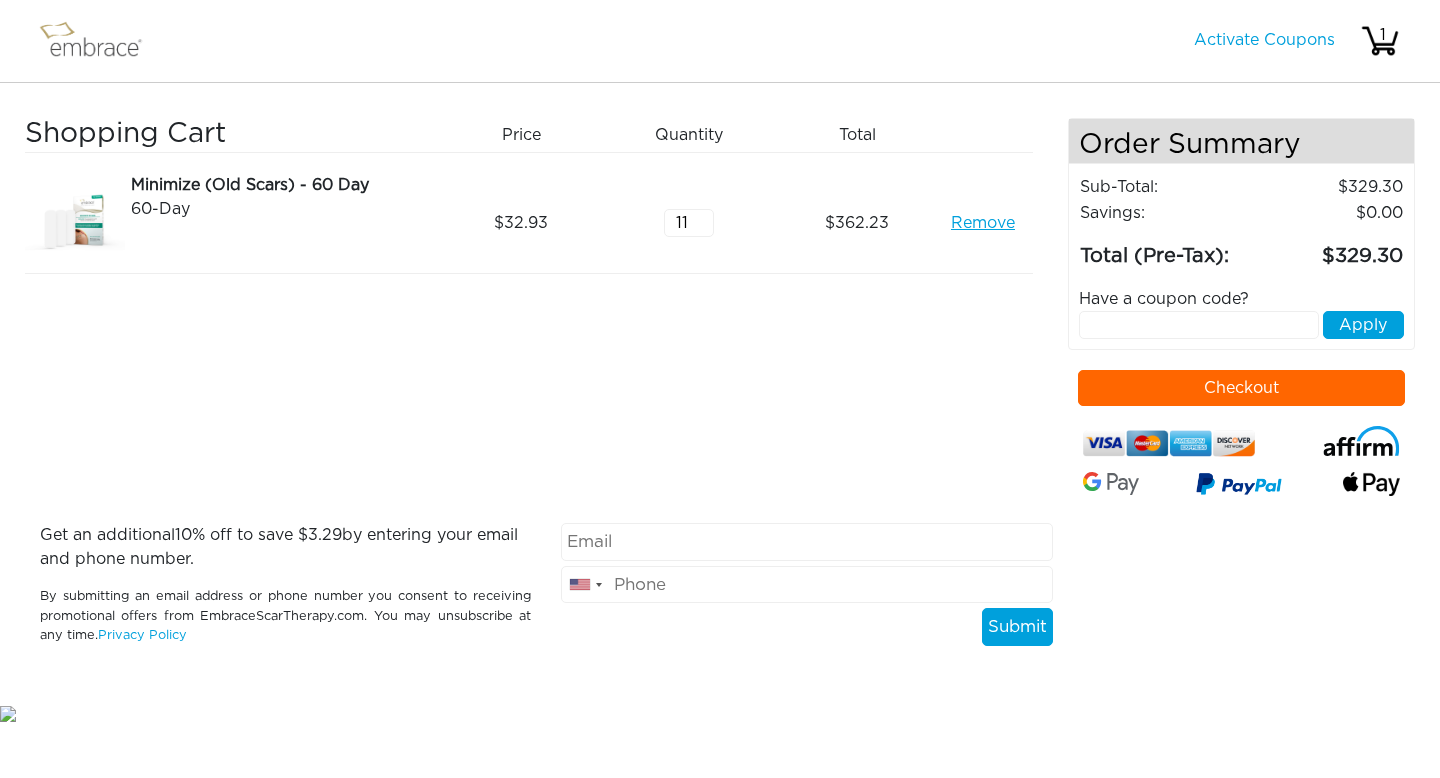 click on "11" at bounding box center [689, 223] 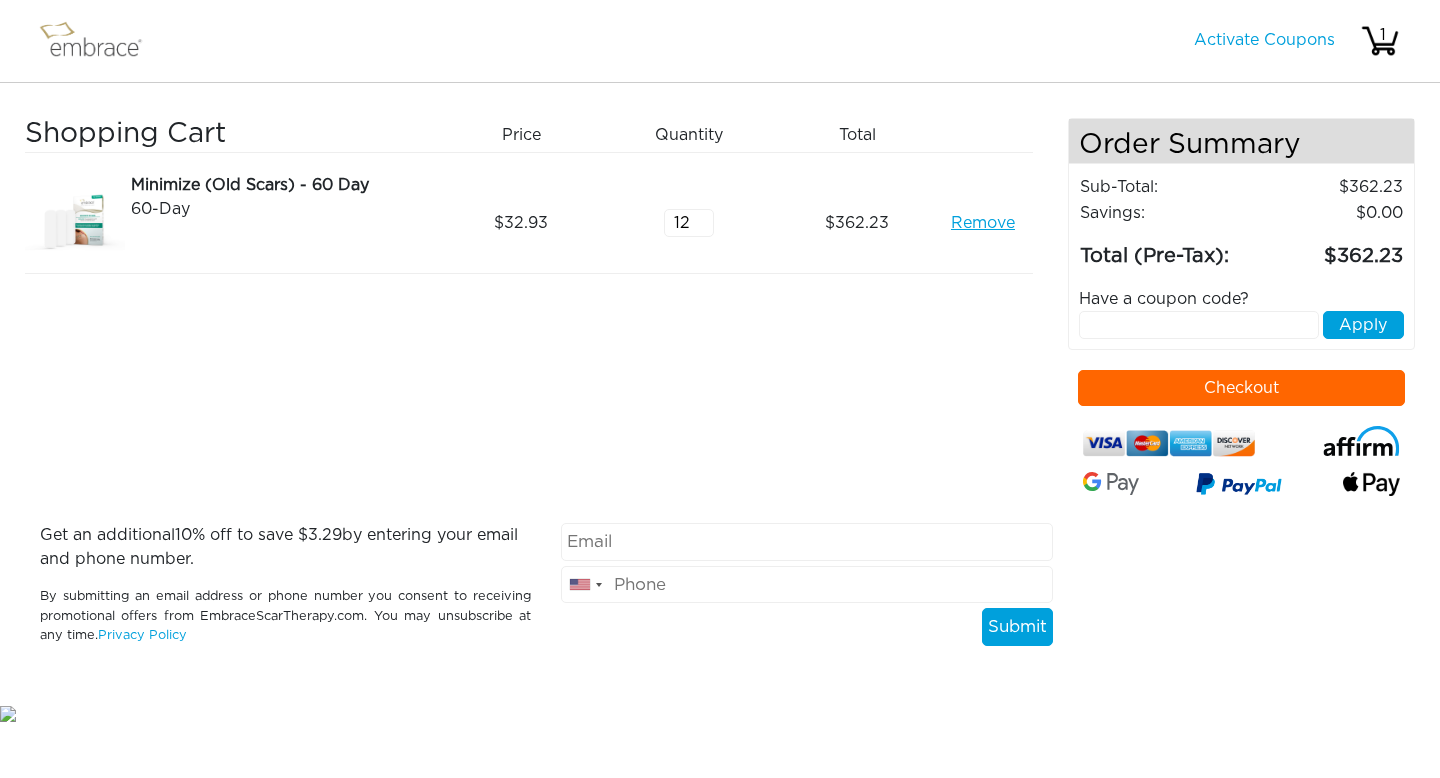 type on "12" 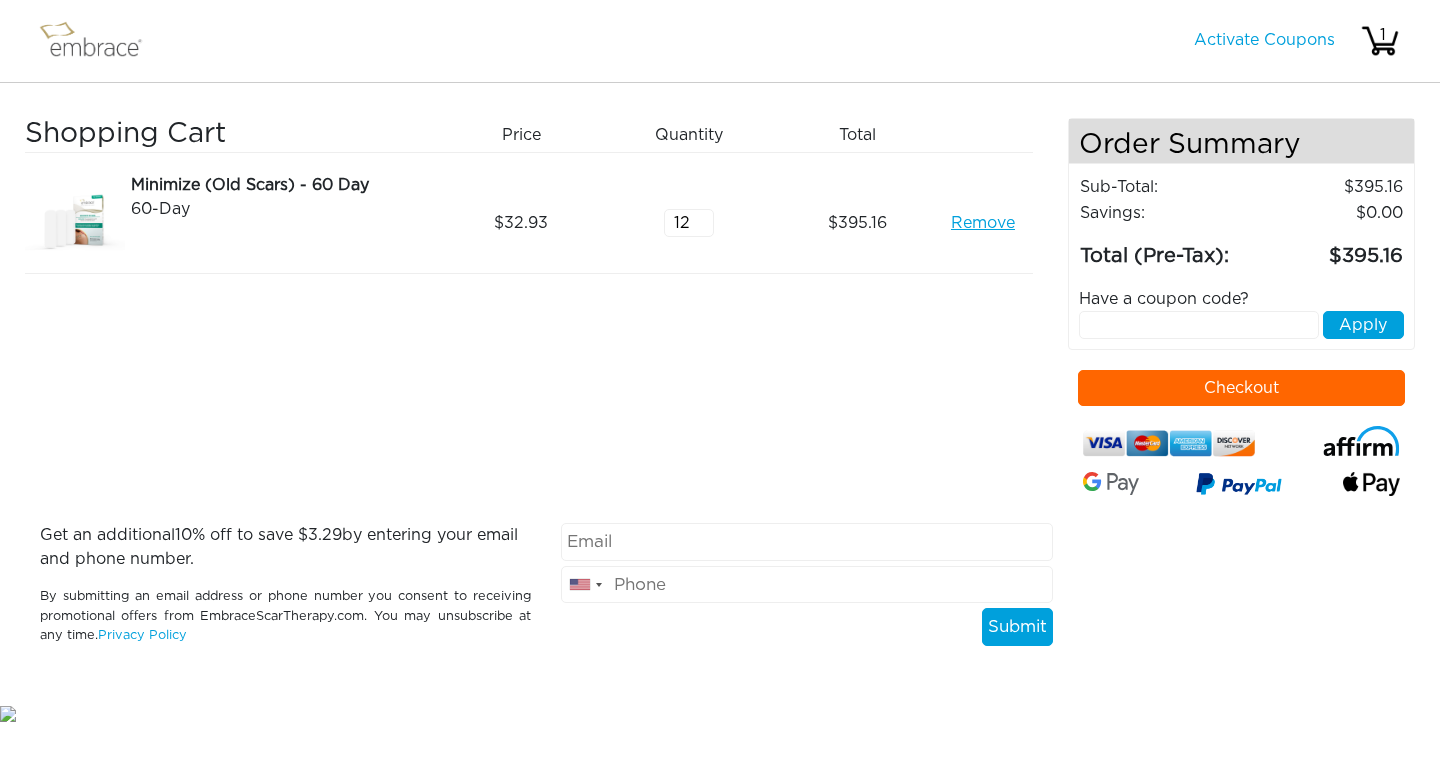 click at bounding box center [1199, 325] 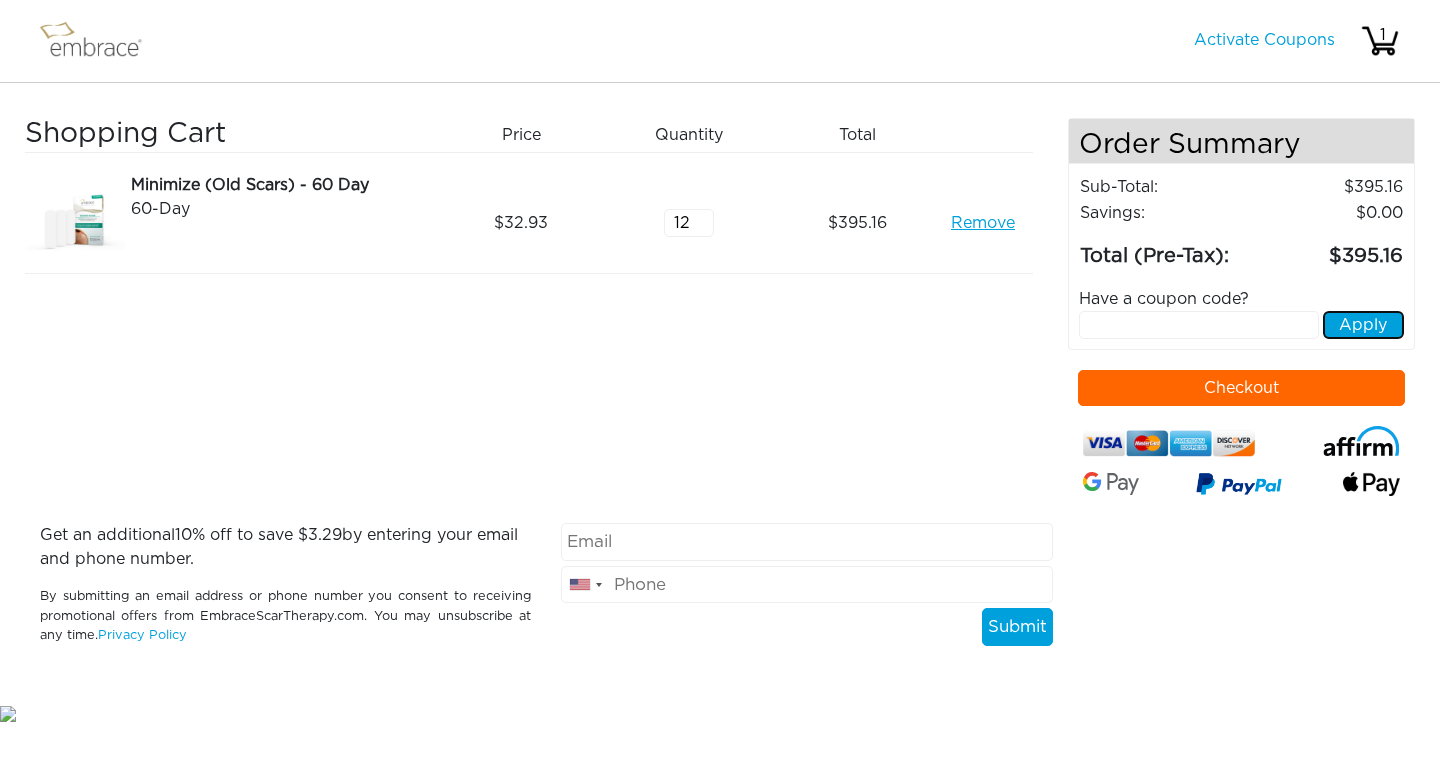 click on "Apply" at bounding box center (1363, 325) 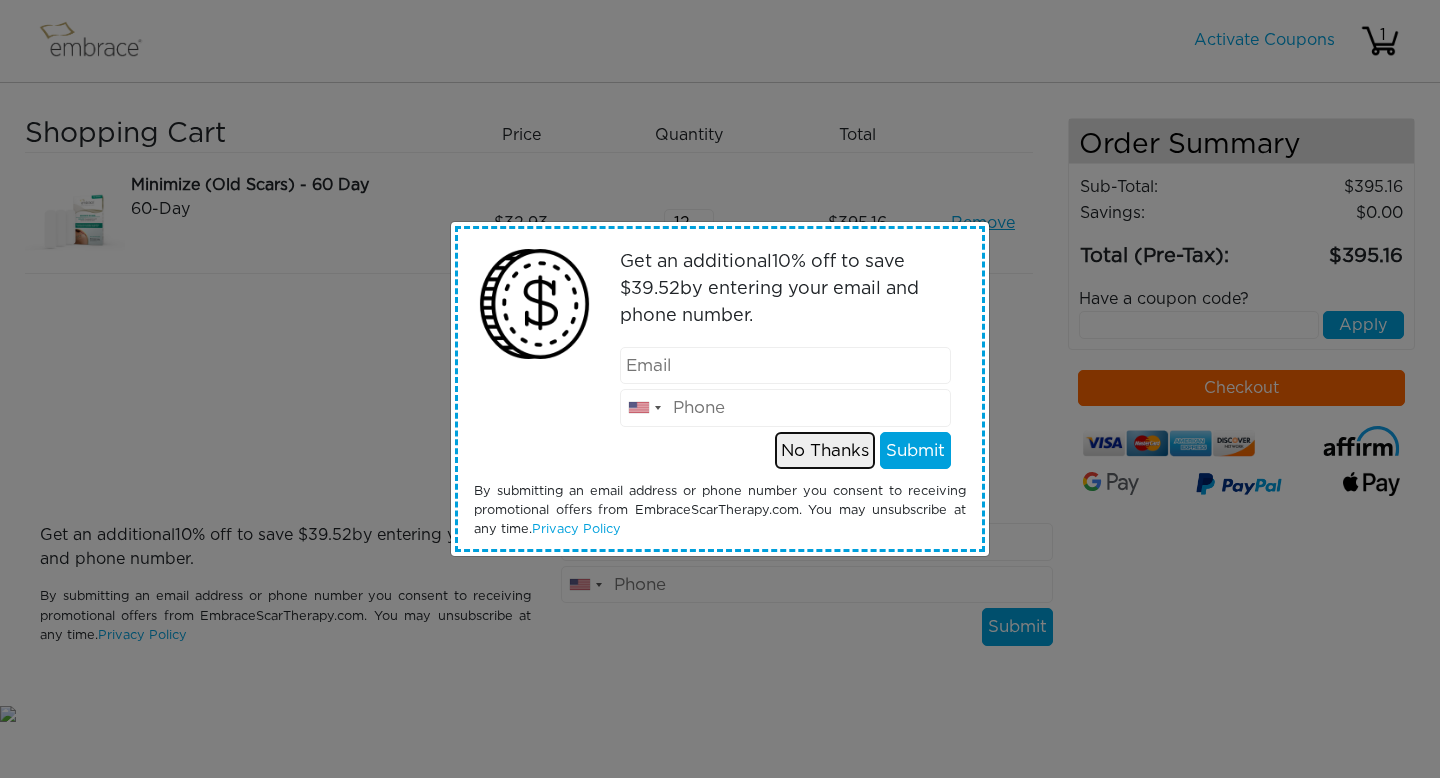 click on "No Thanks" at bounding box center [825, 451] 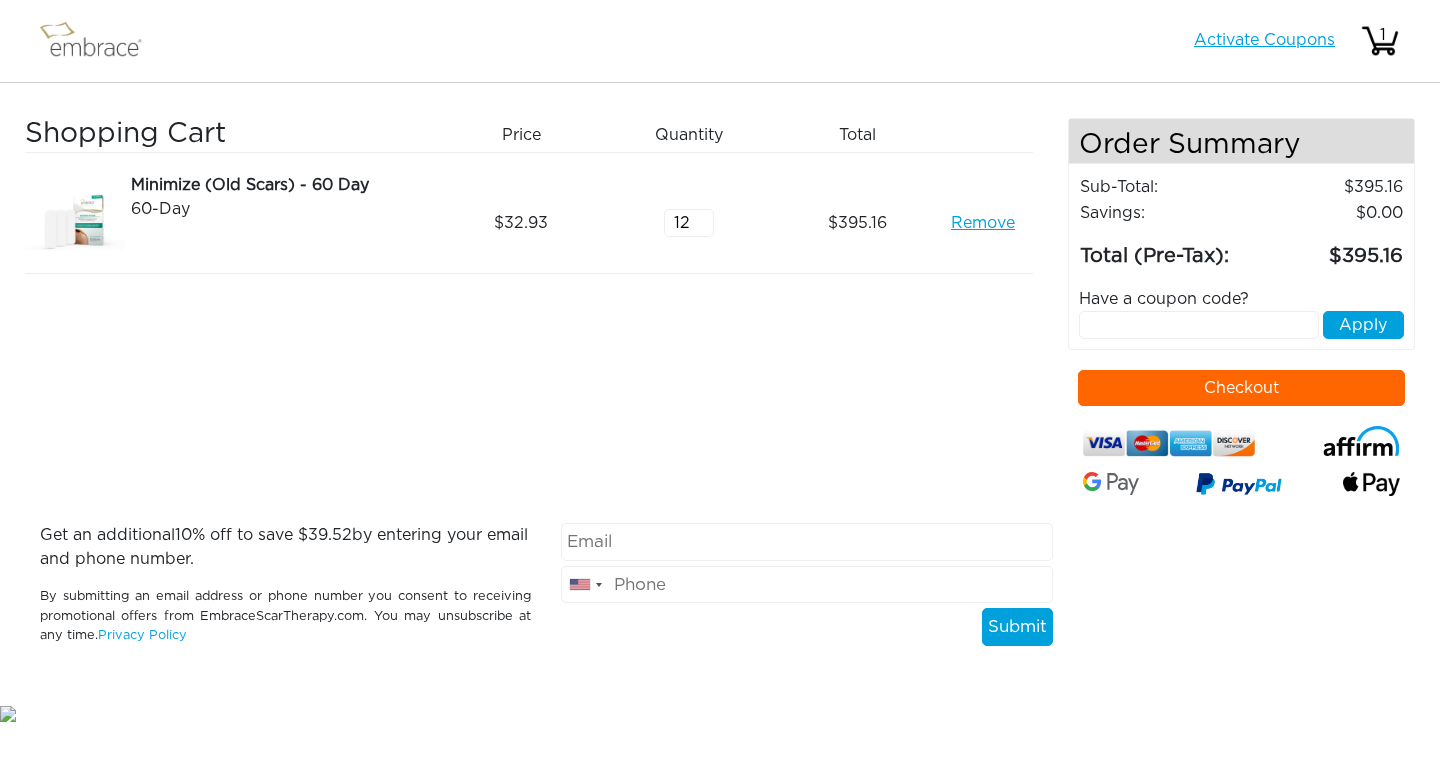 click on "Activate Coupons" at bounding box center [1264, 40] 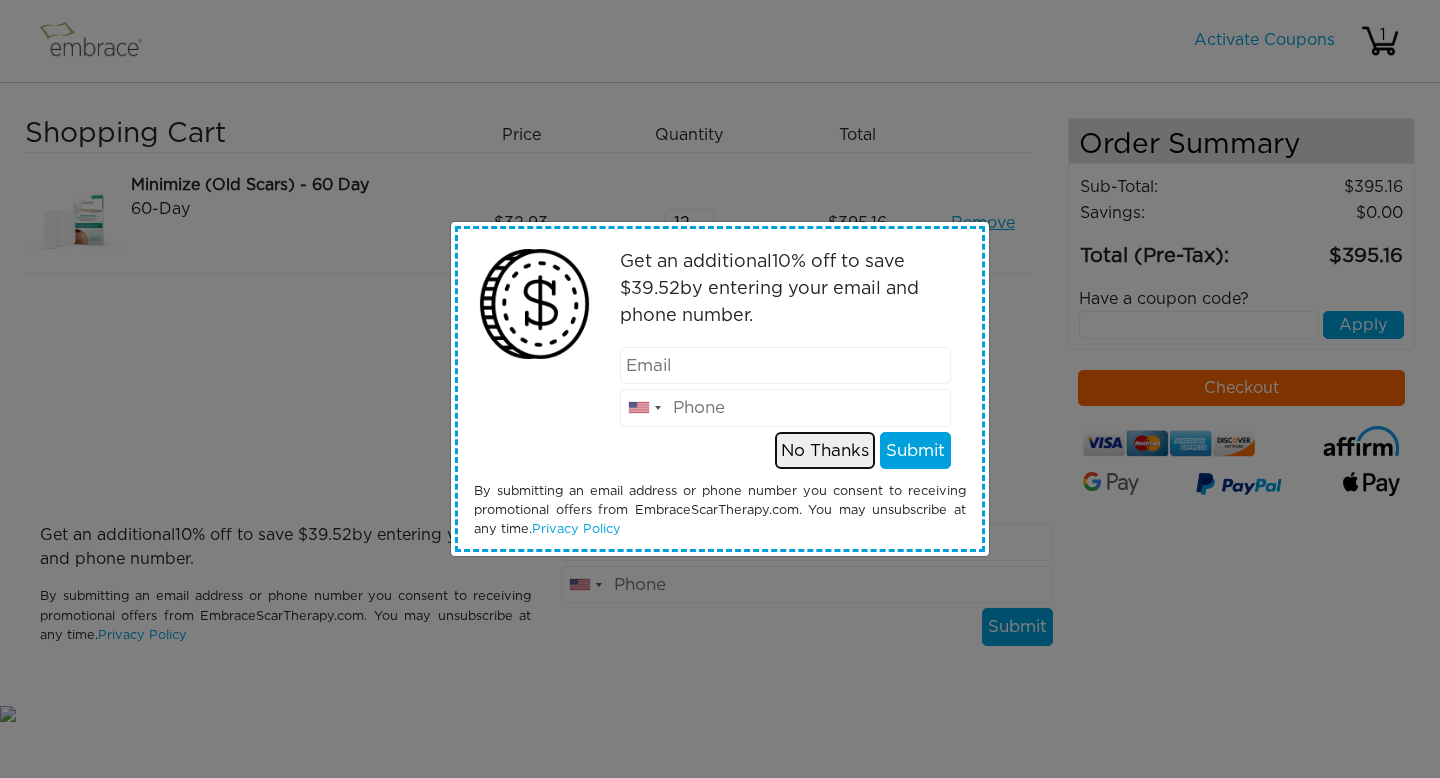 click on "No Thanks" at bounding box center [825, 451] 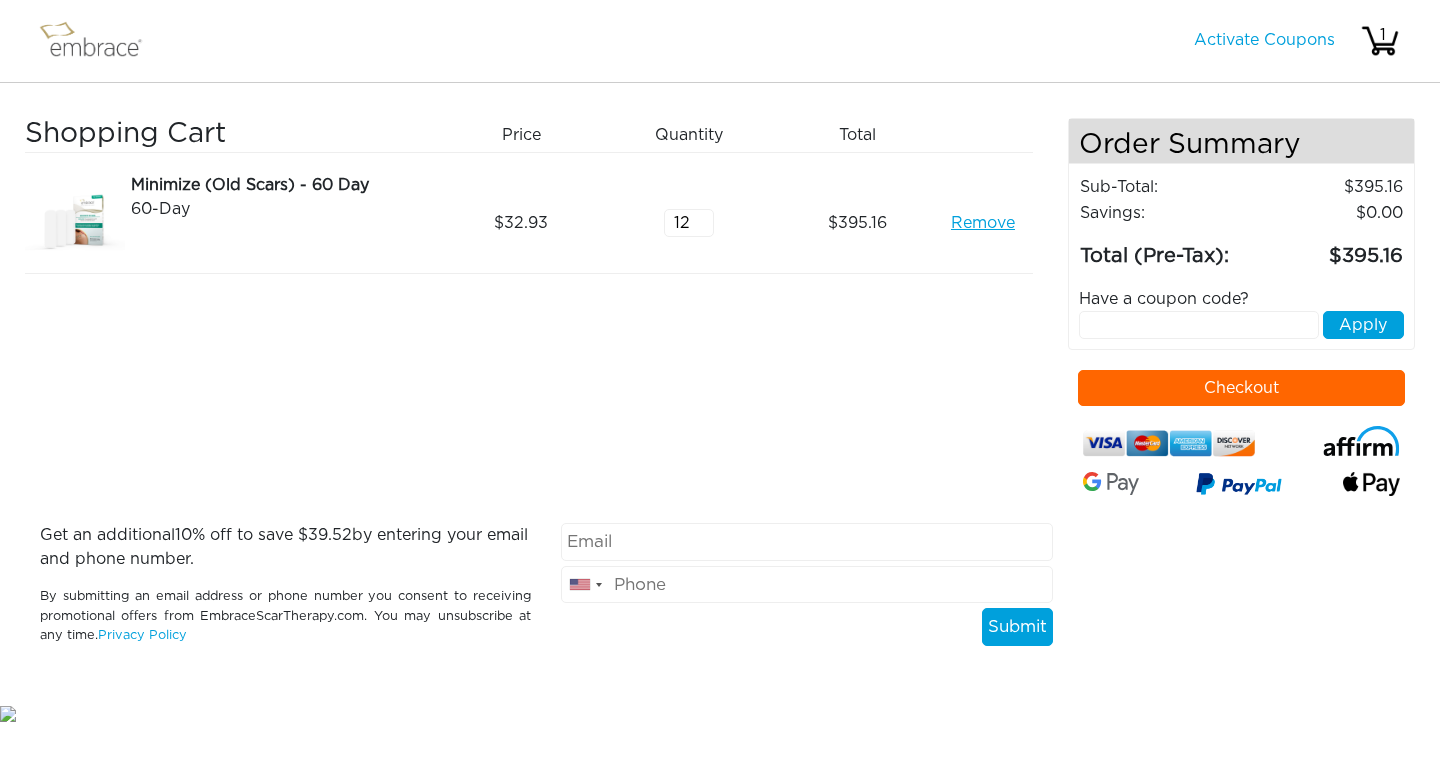 click on "Shopping Cart
Price
Quantity
Qty
Total
Minimize (Old Scars) - 60 Day
60-Day
Remove
32.93
12 395.16 Remove" at bounding box center (546, 320) 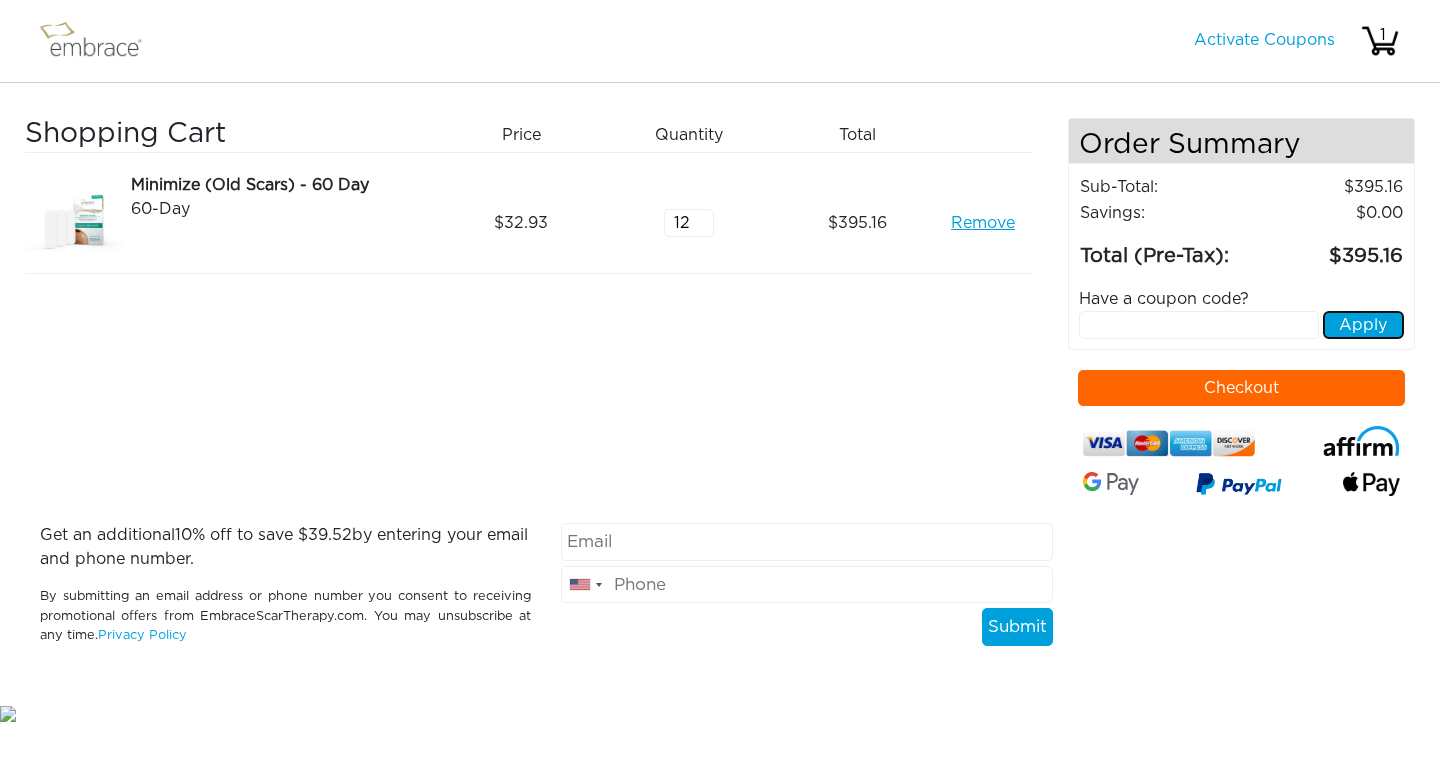 click on "Apply" at bounding box center [1363, 325] 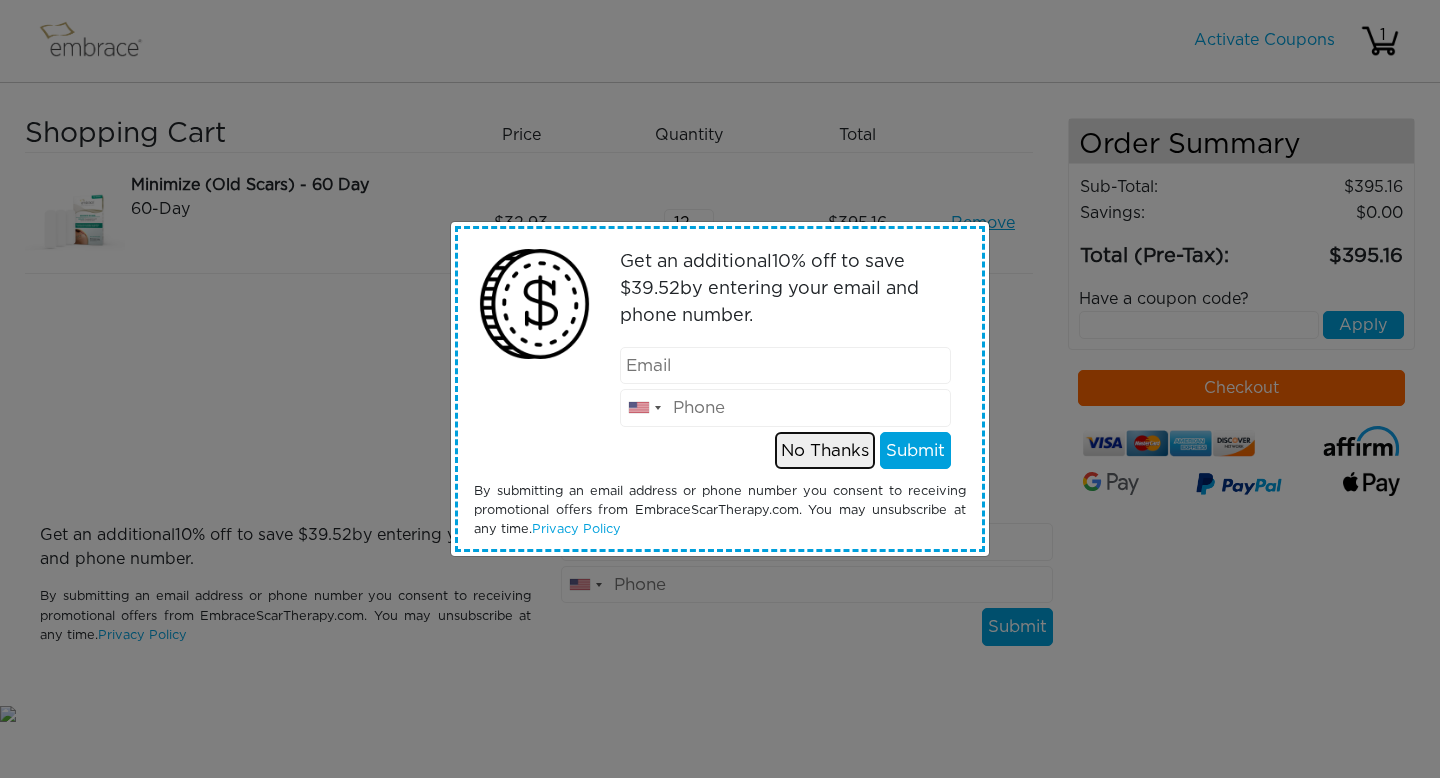click on "No Thanks" at bounding box center (825, 451) 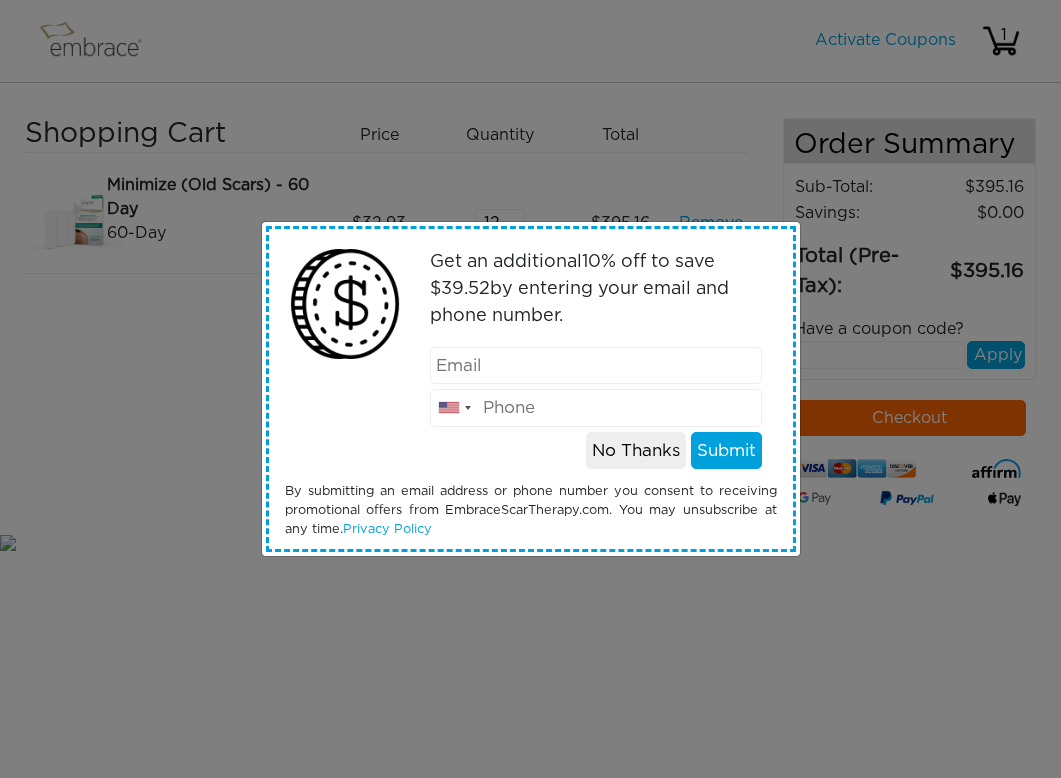 scroll, scrollTop: 0, scrollLeft: 0, axis: both 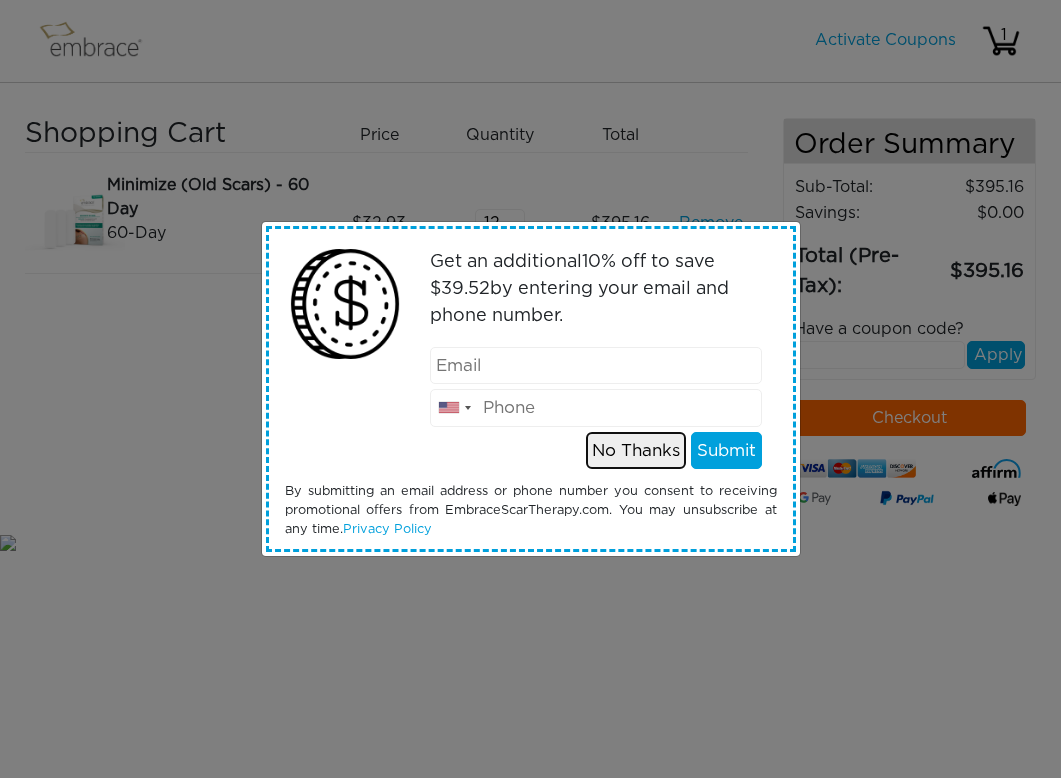 click on "No Thanks" at bounding box center [636, 451] 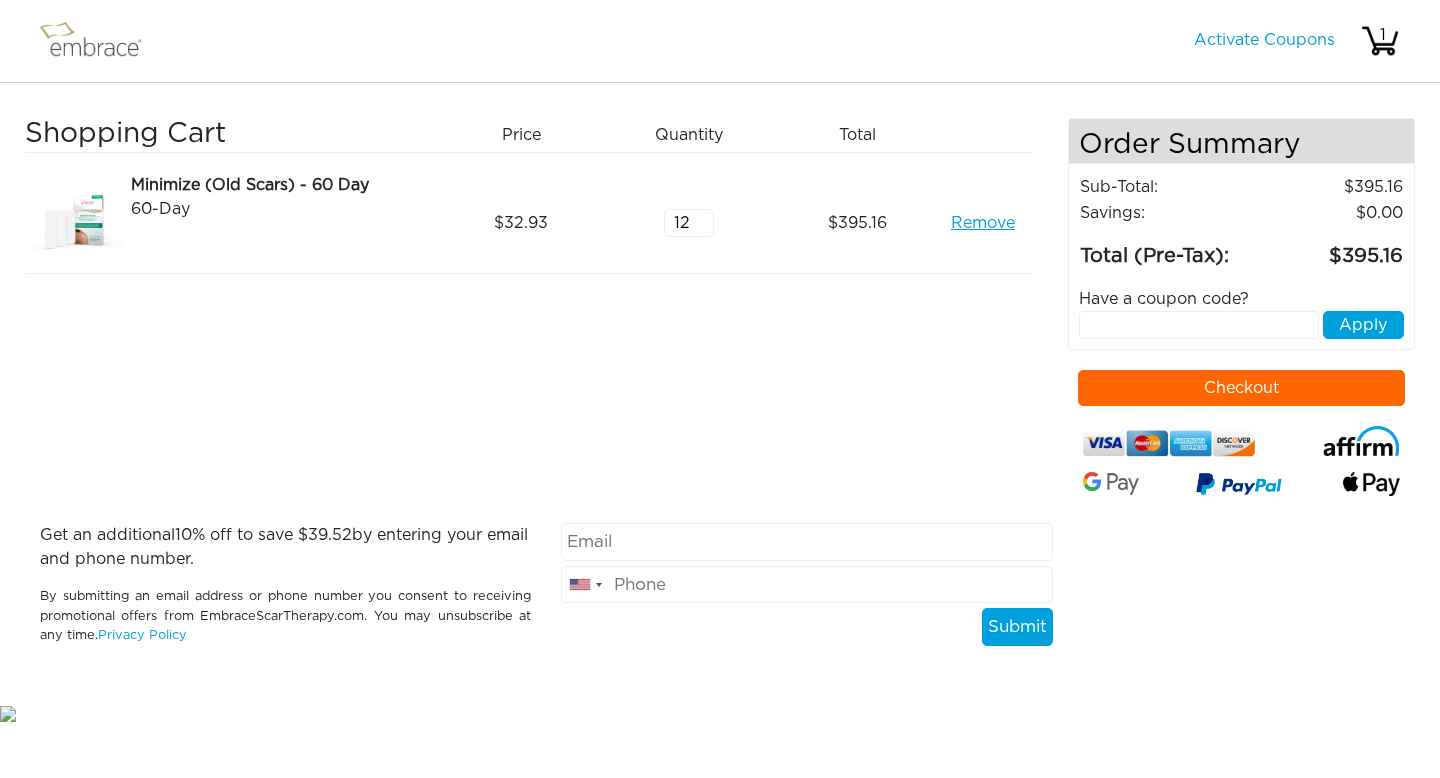 click at bounding box center [0, 725] 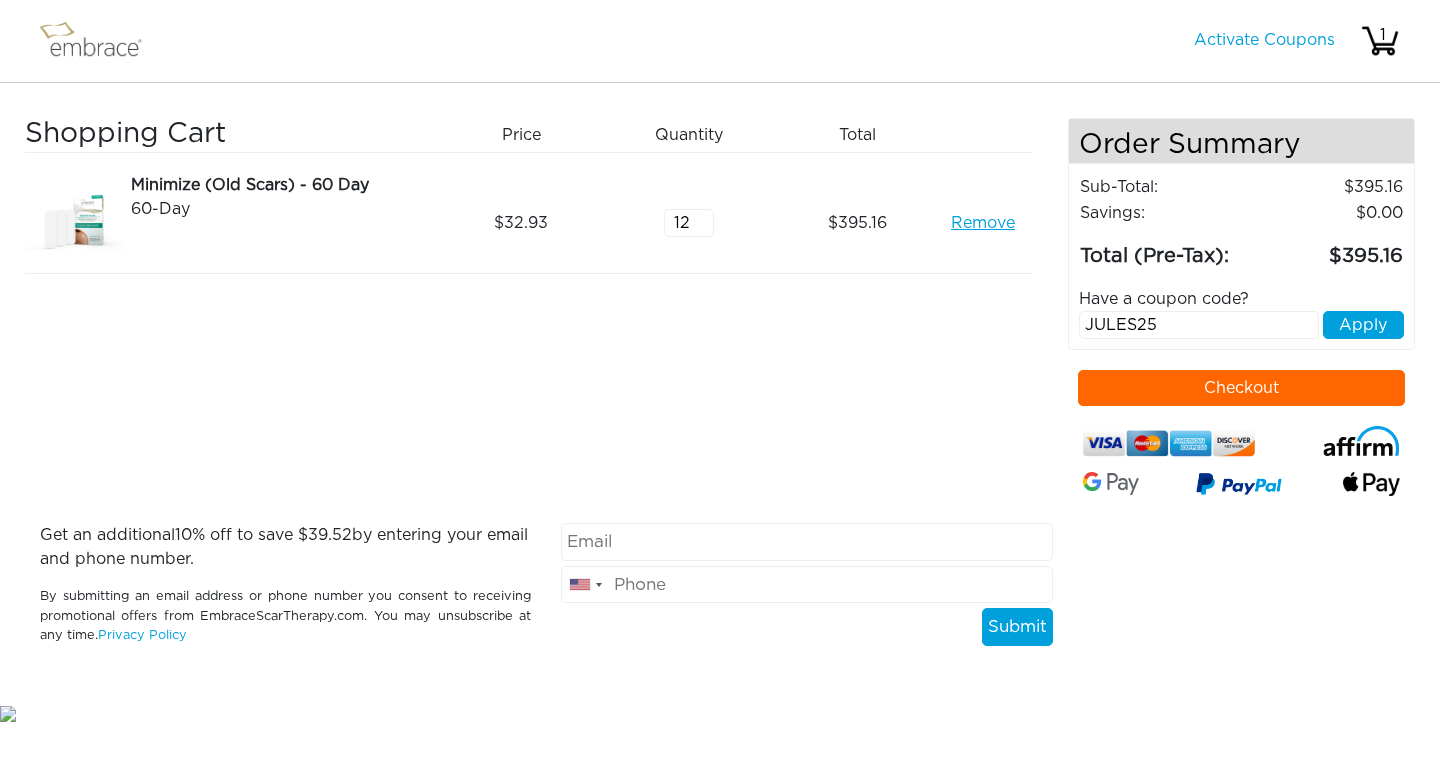 type on "JULES25" 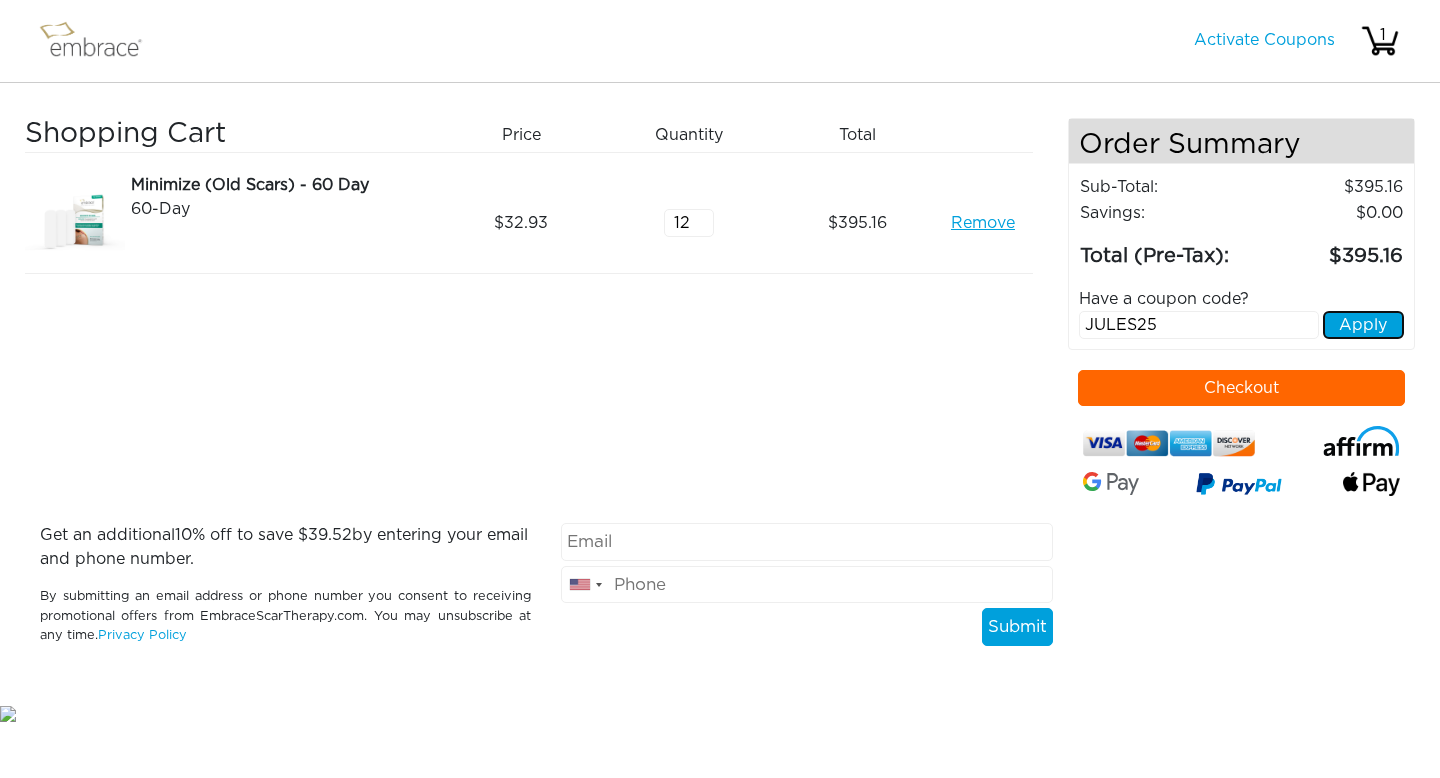 click on "Apply" at bounding box center [1363, 325] 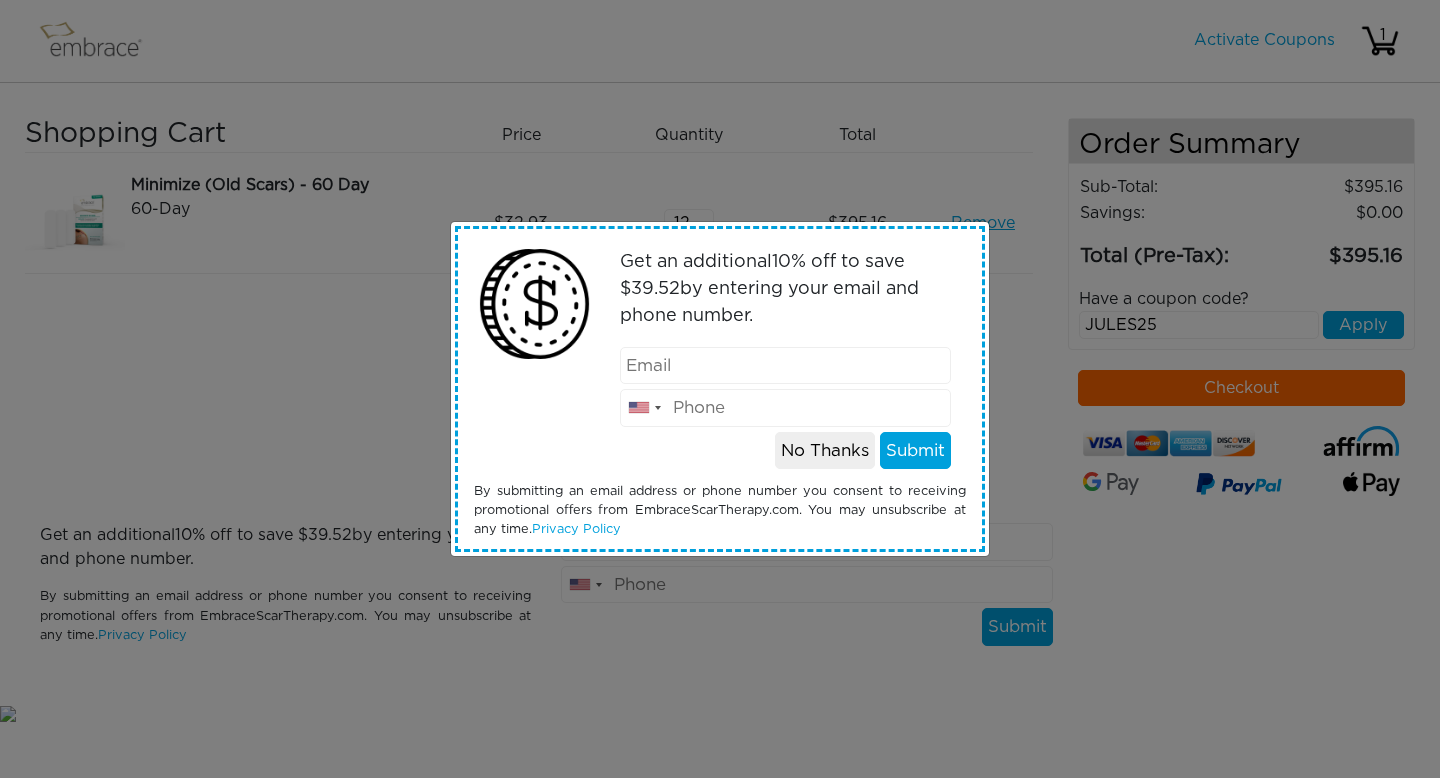 click at bounding box center (786, 366) 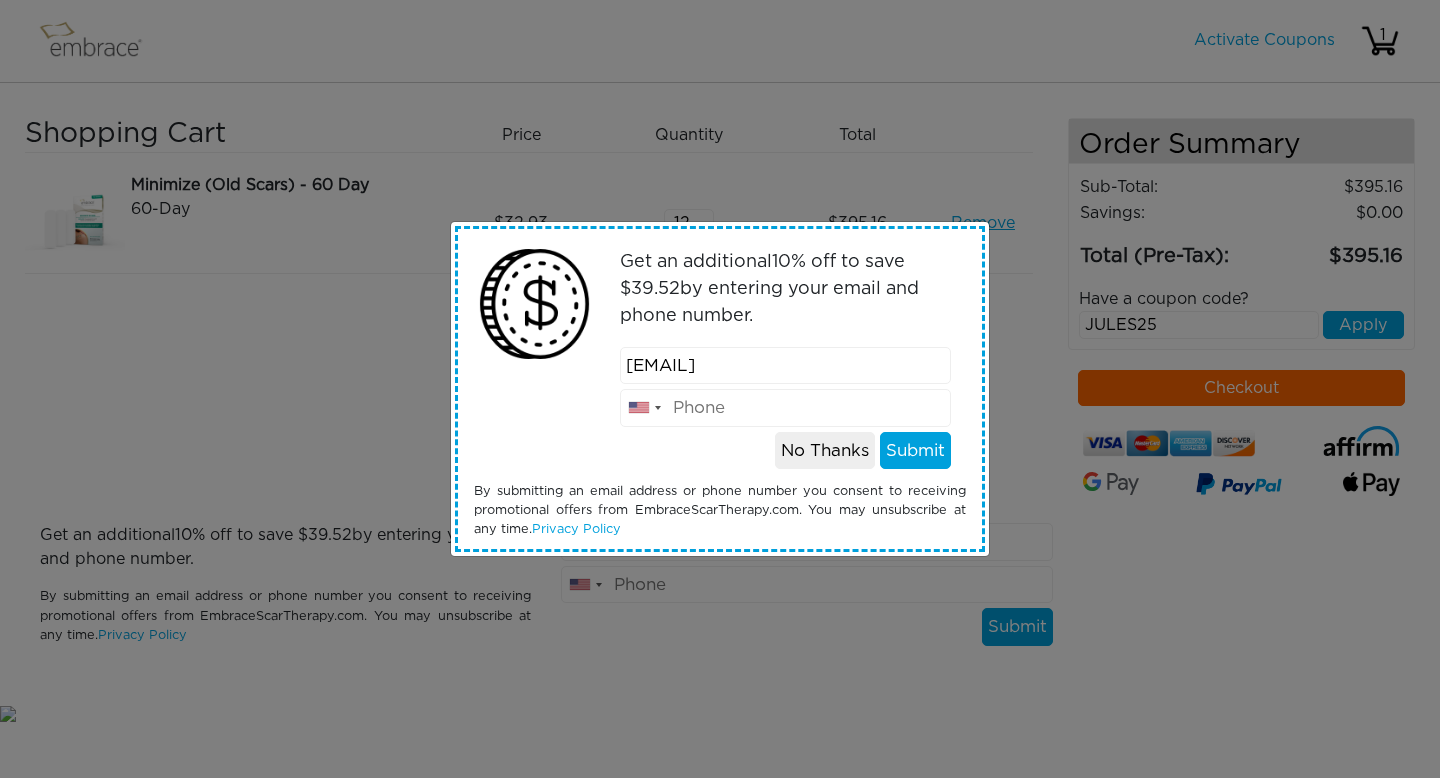 type on "malikajh@gmail.com" 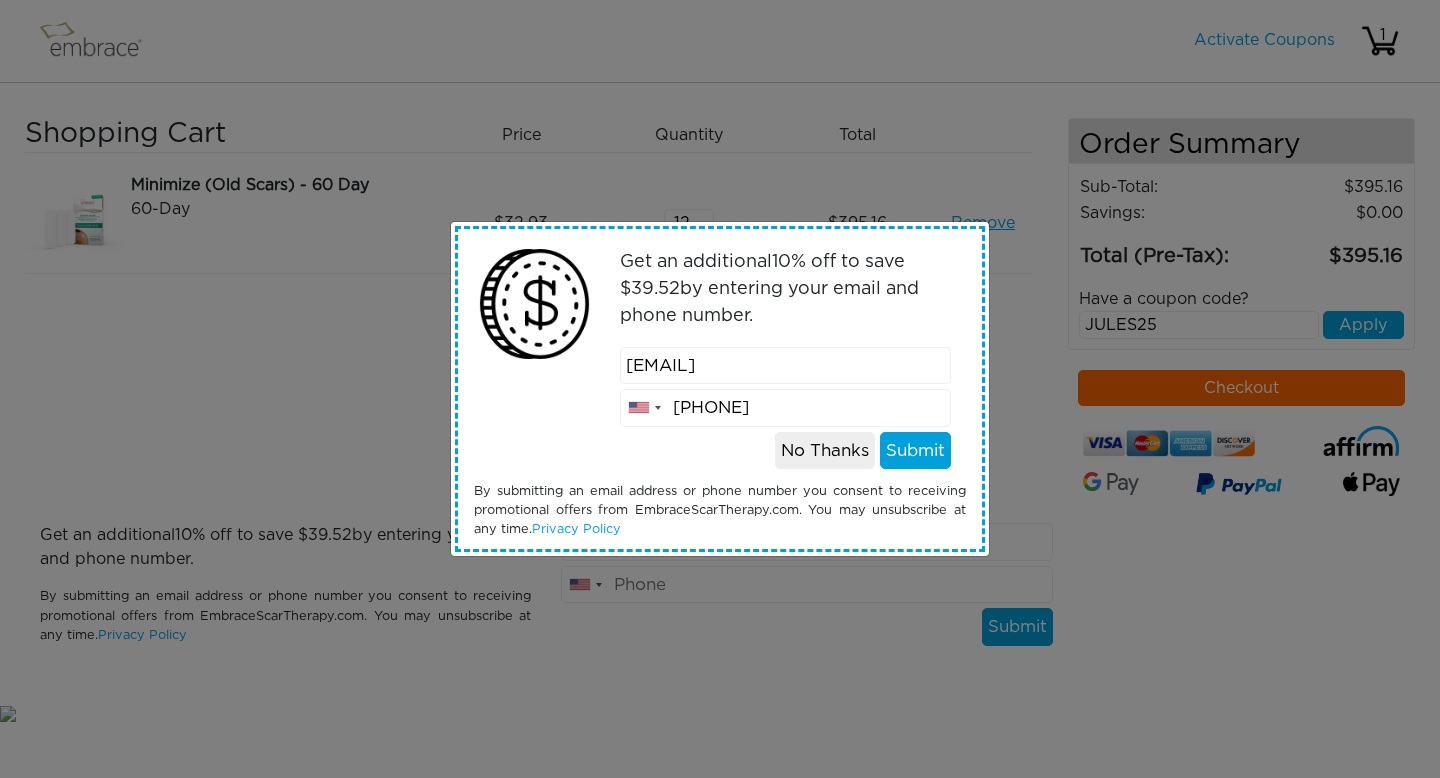 type on "9176485753" 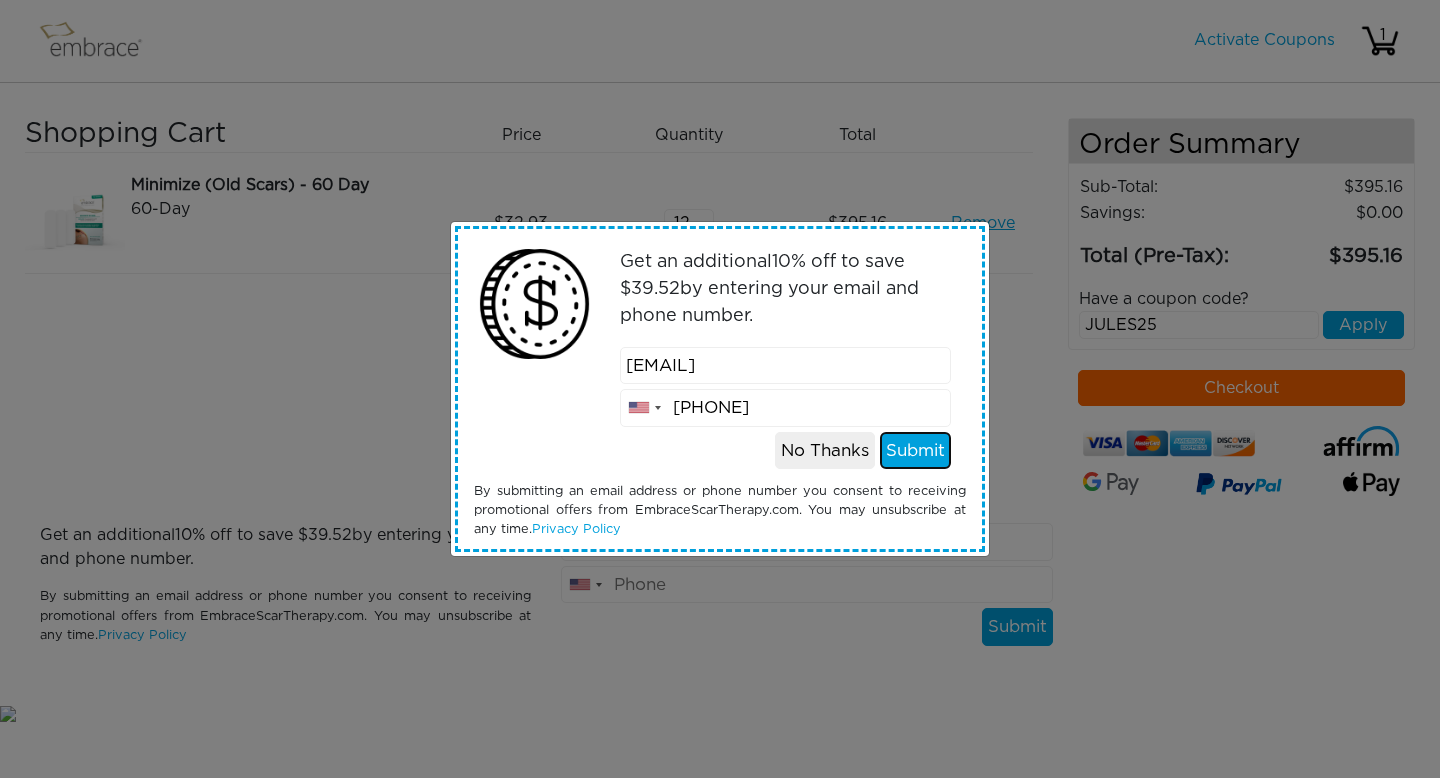 click on "Submit" at bounding box center (915, 451) 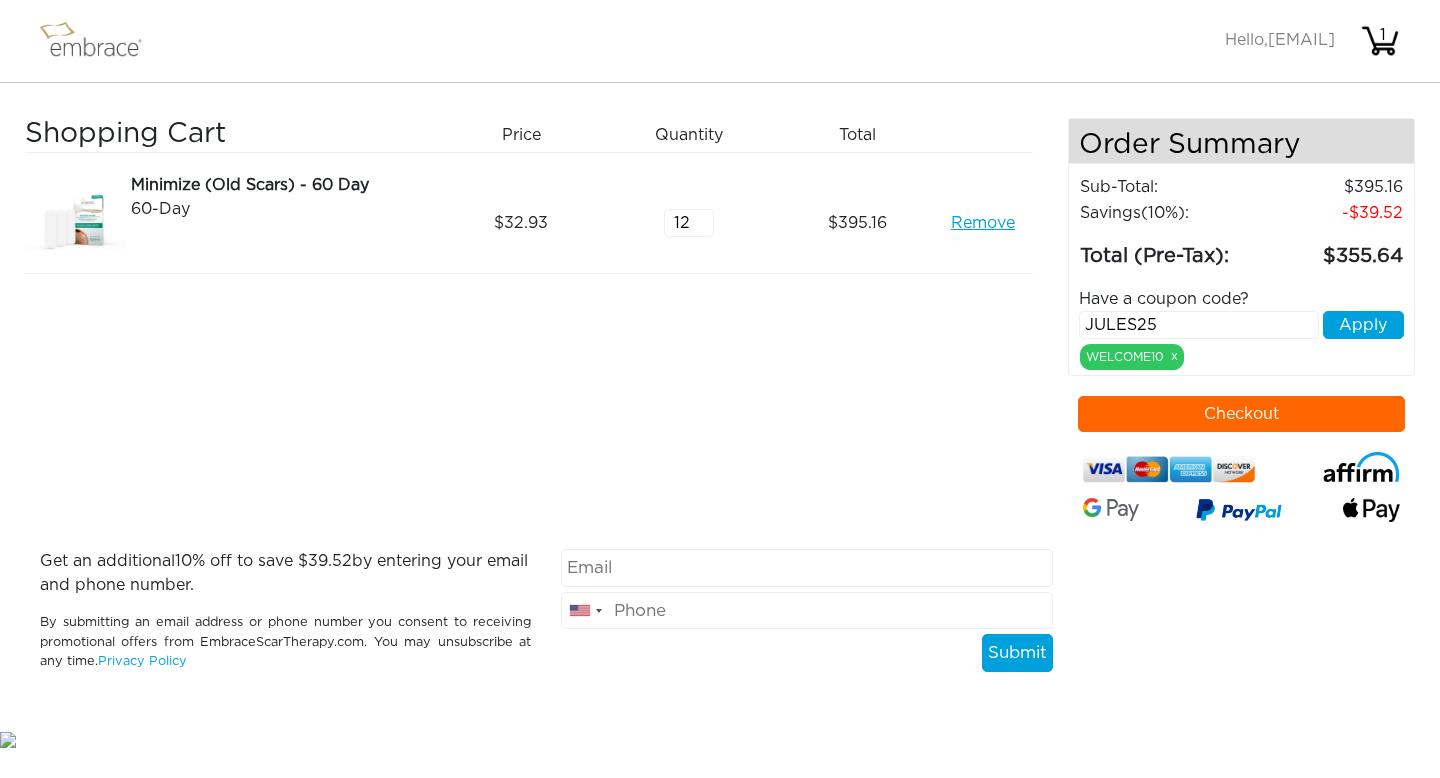 click on "Checkout" at bounding box center [1242, 414] 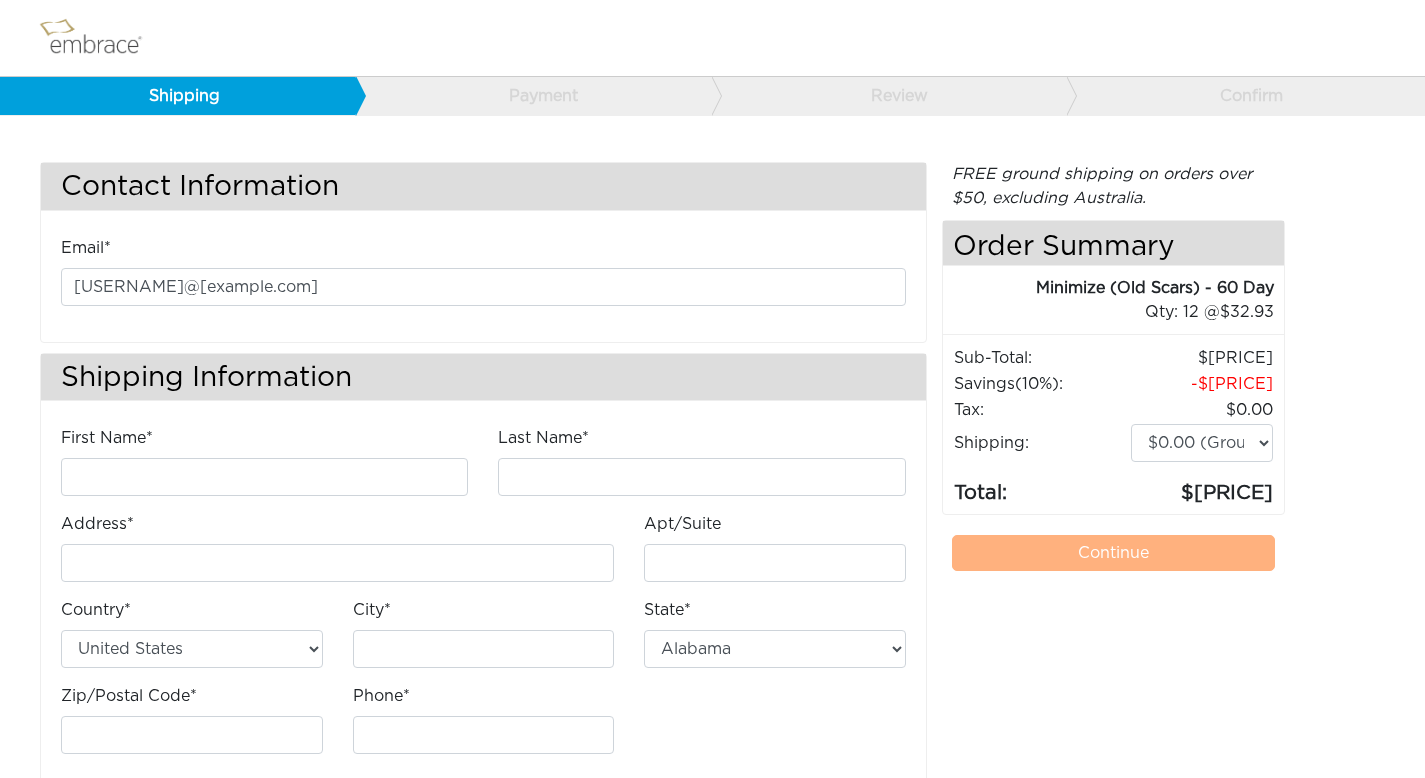 scroll, scrollTop: 0, scrollLeft: 0, axis: both 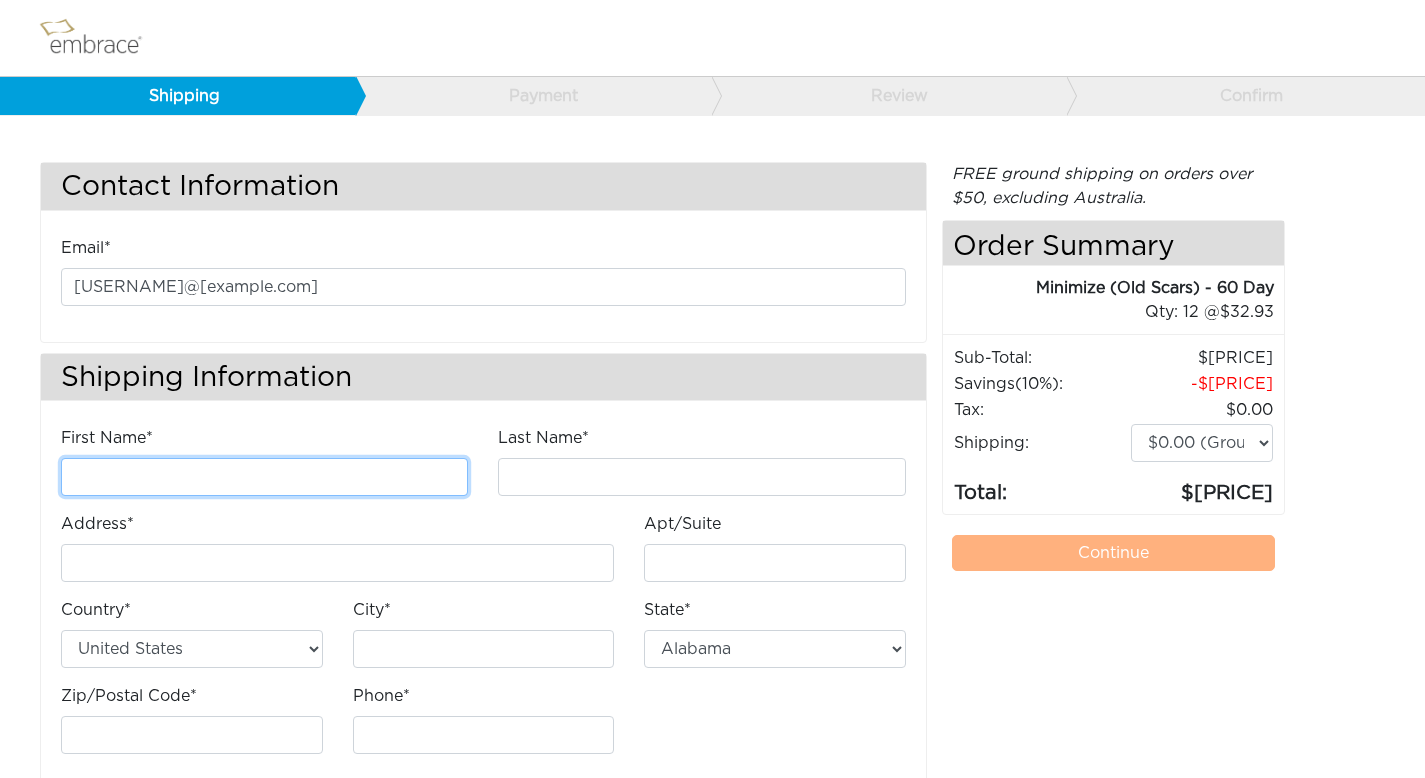 click on "First Name*" at bounding box center (264, 477) 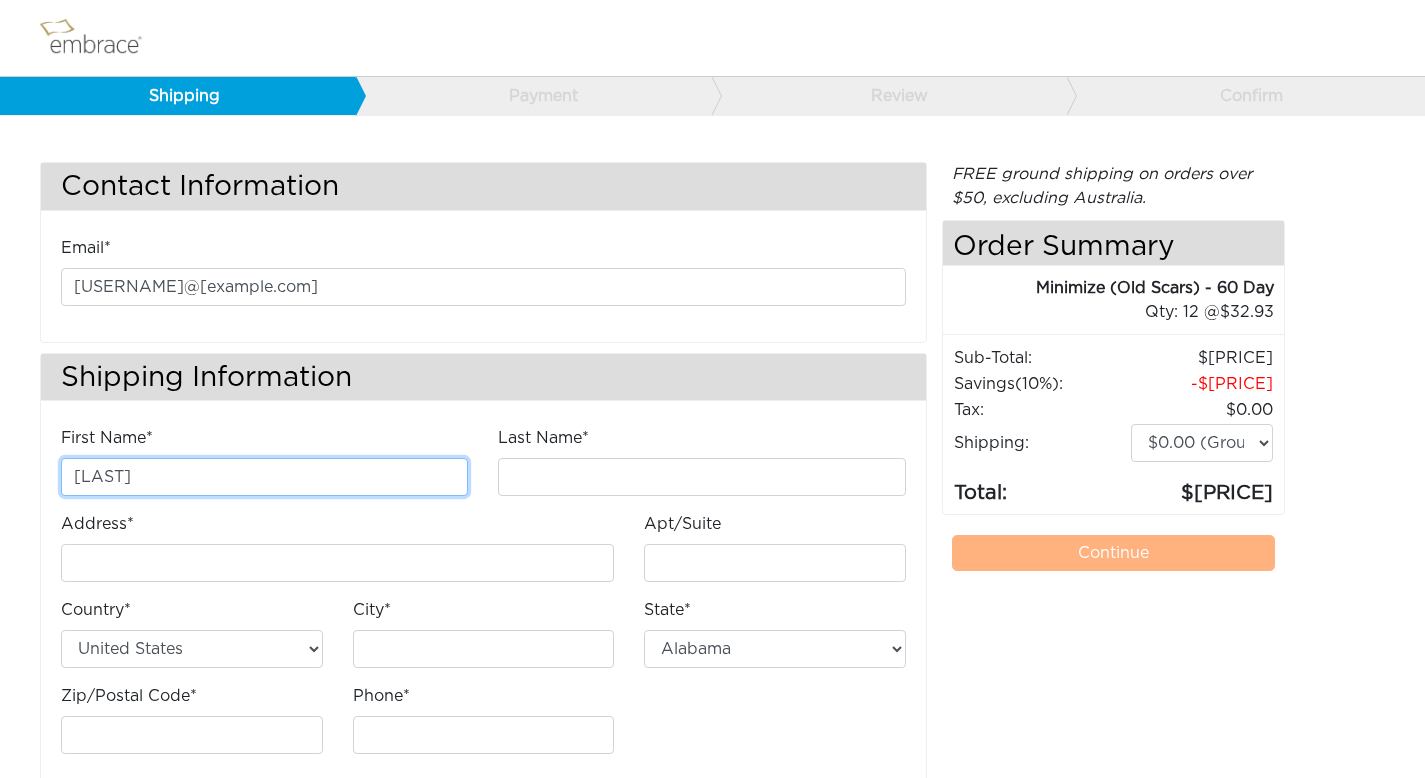 type on "malika" 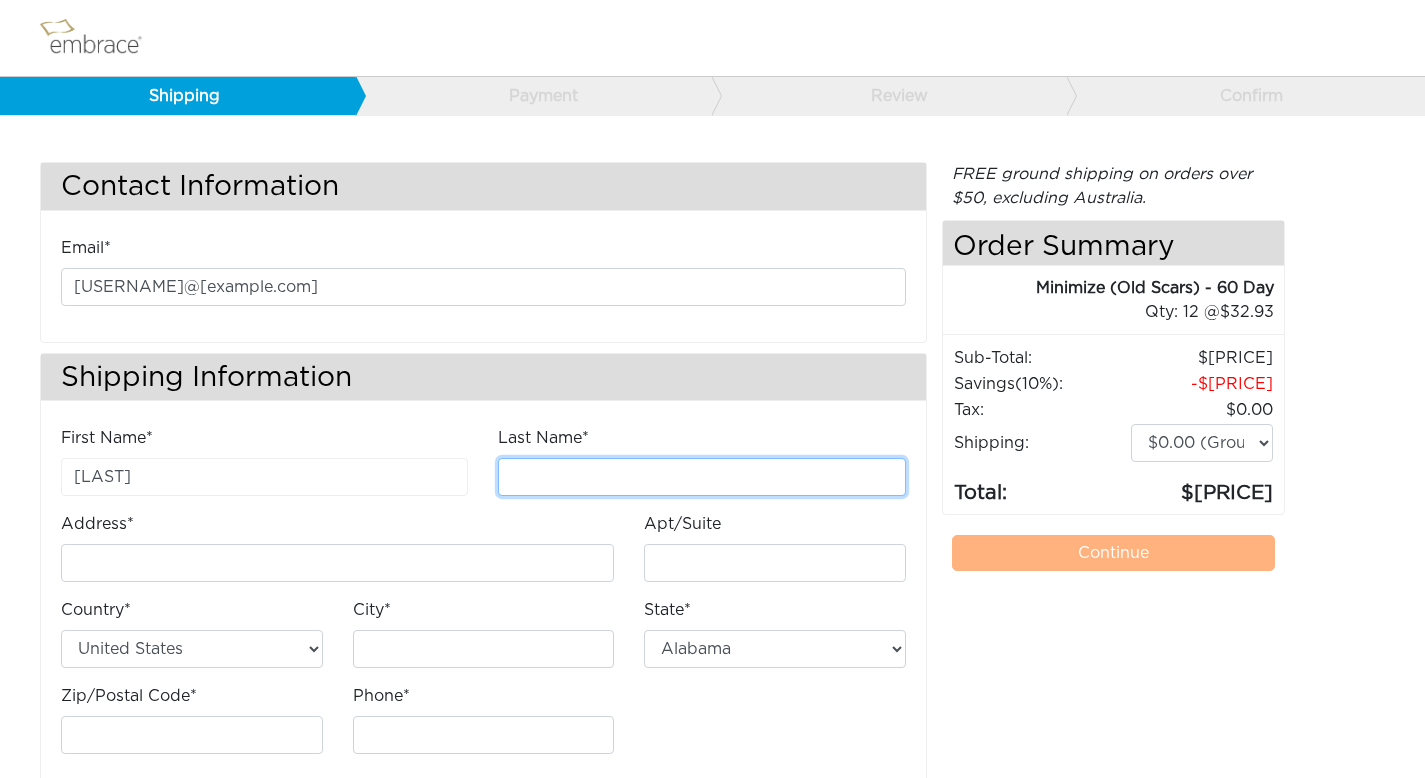 click on "Last Name*" at bounding box center (701, 477) 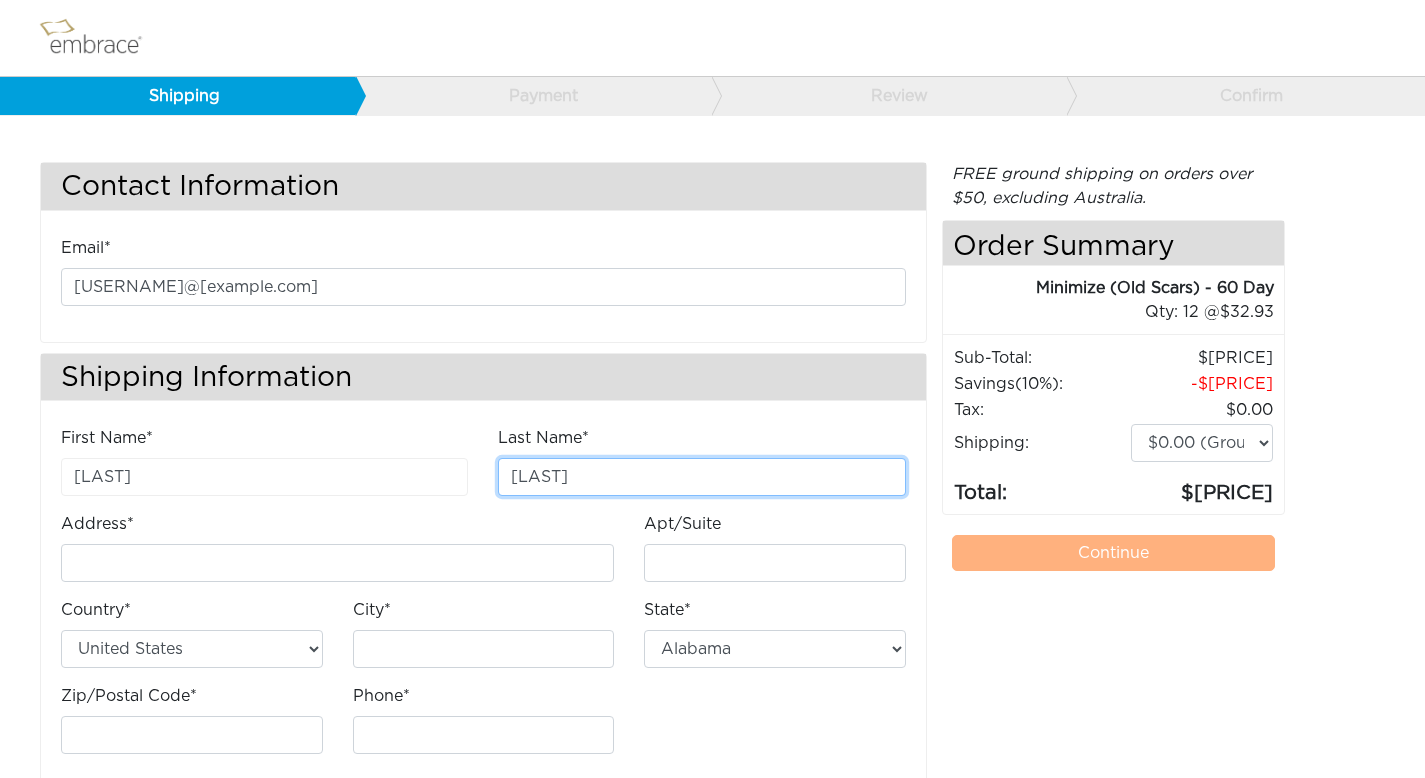 type on "harris" 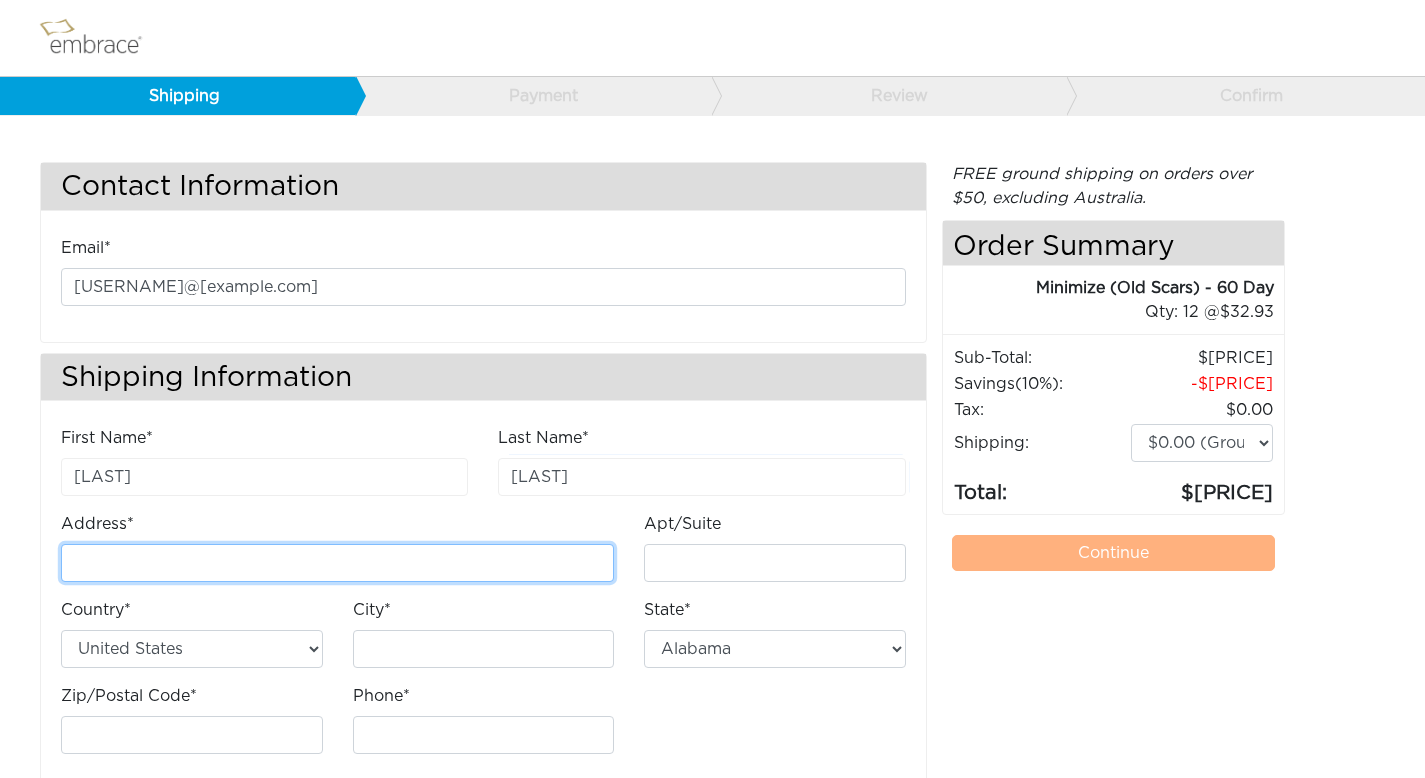 click on "Address*" at bounding box center (337, 563) 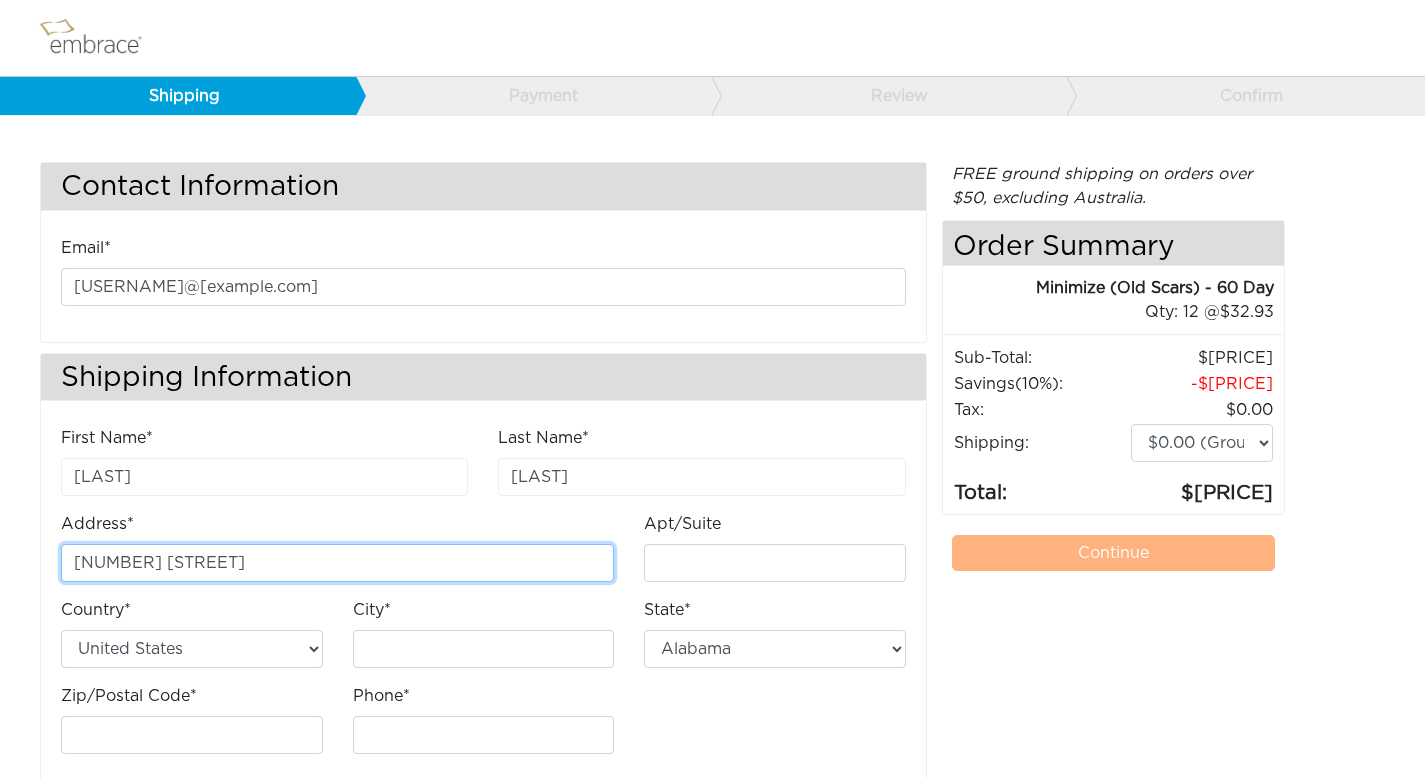 type on "[NUMBER] [STREET]" 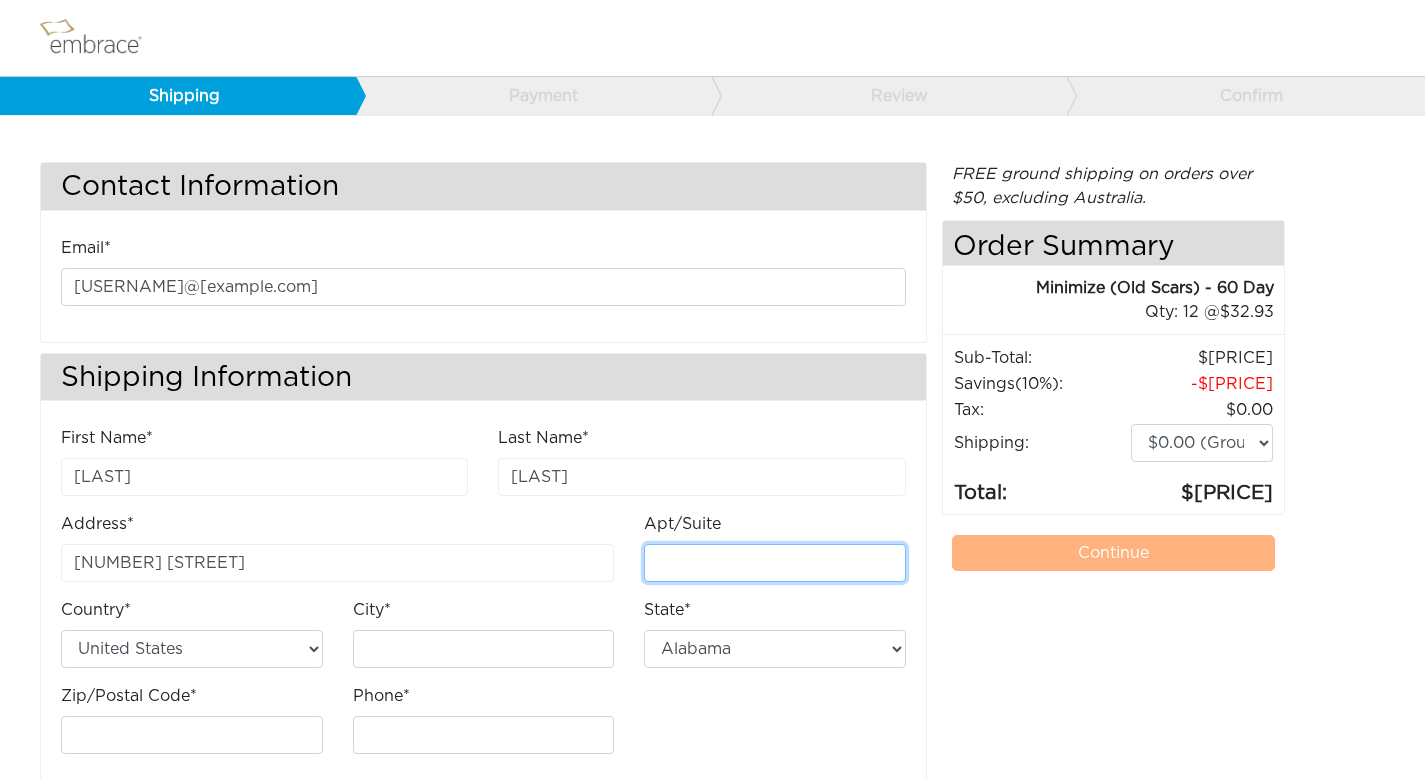 click on "Apt/Suite" at bounding box center [775, 563] 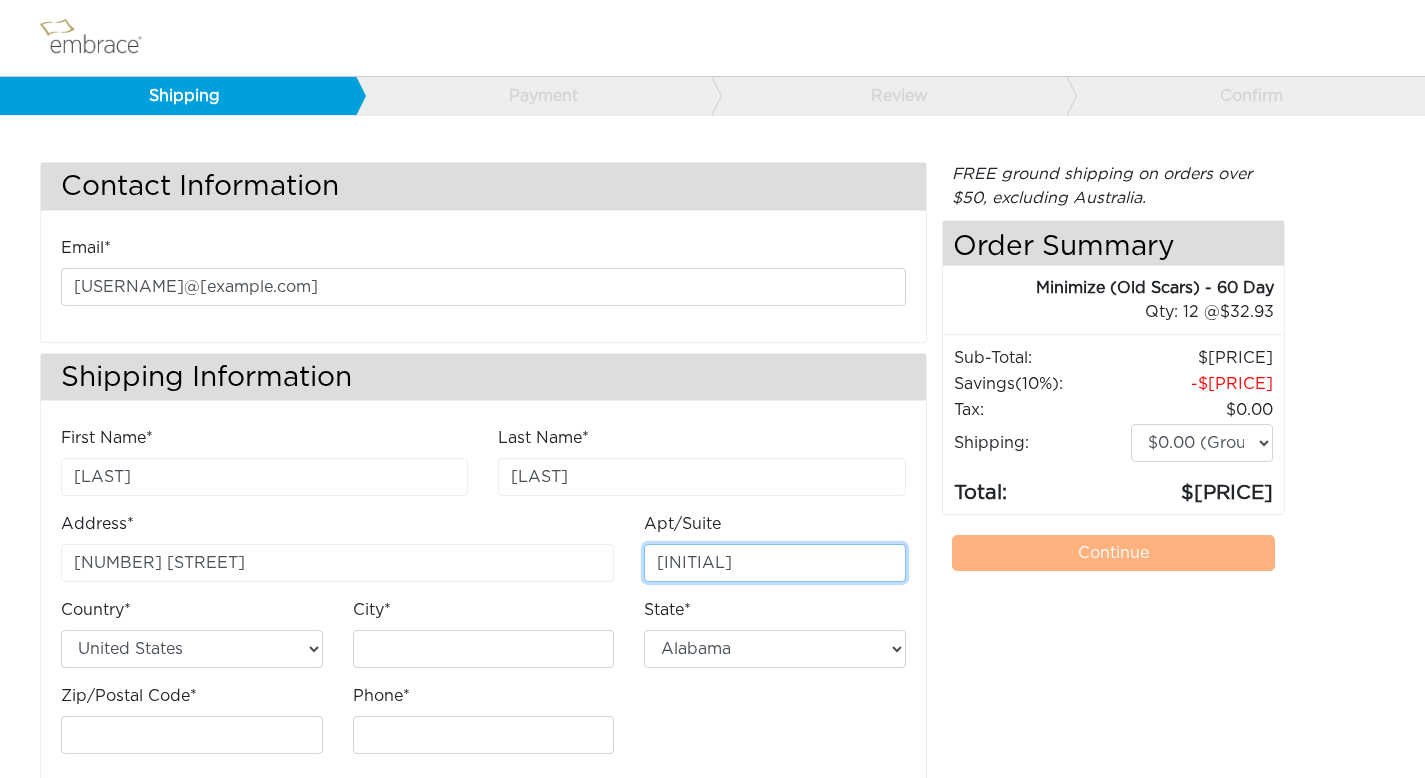 type on "3e" 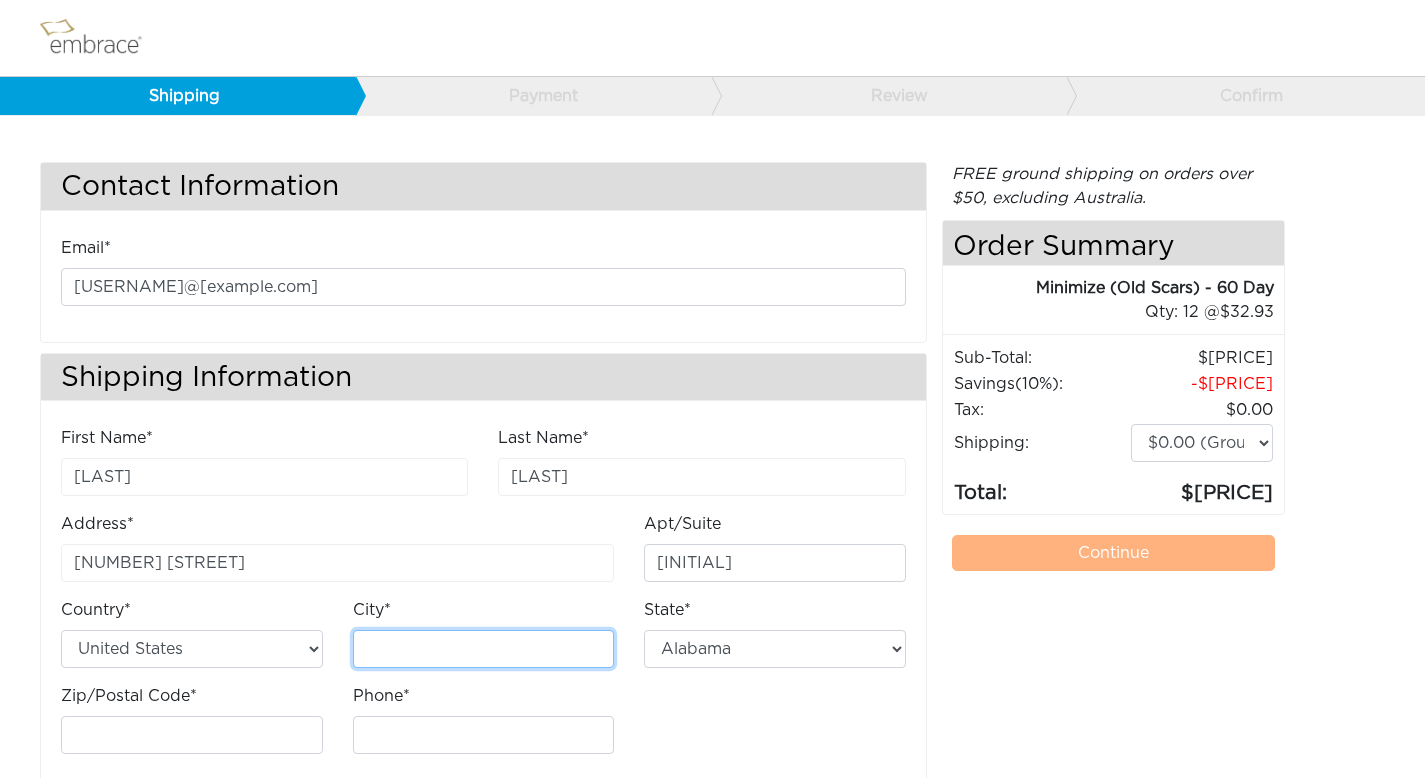 click on "City*" at bounding box center (484, 649) 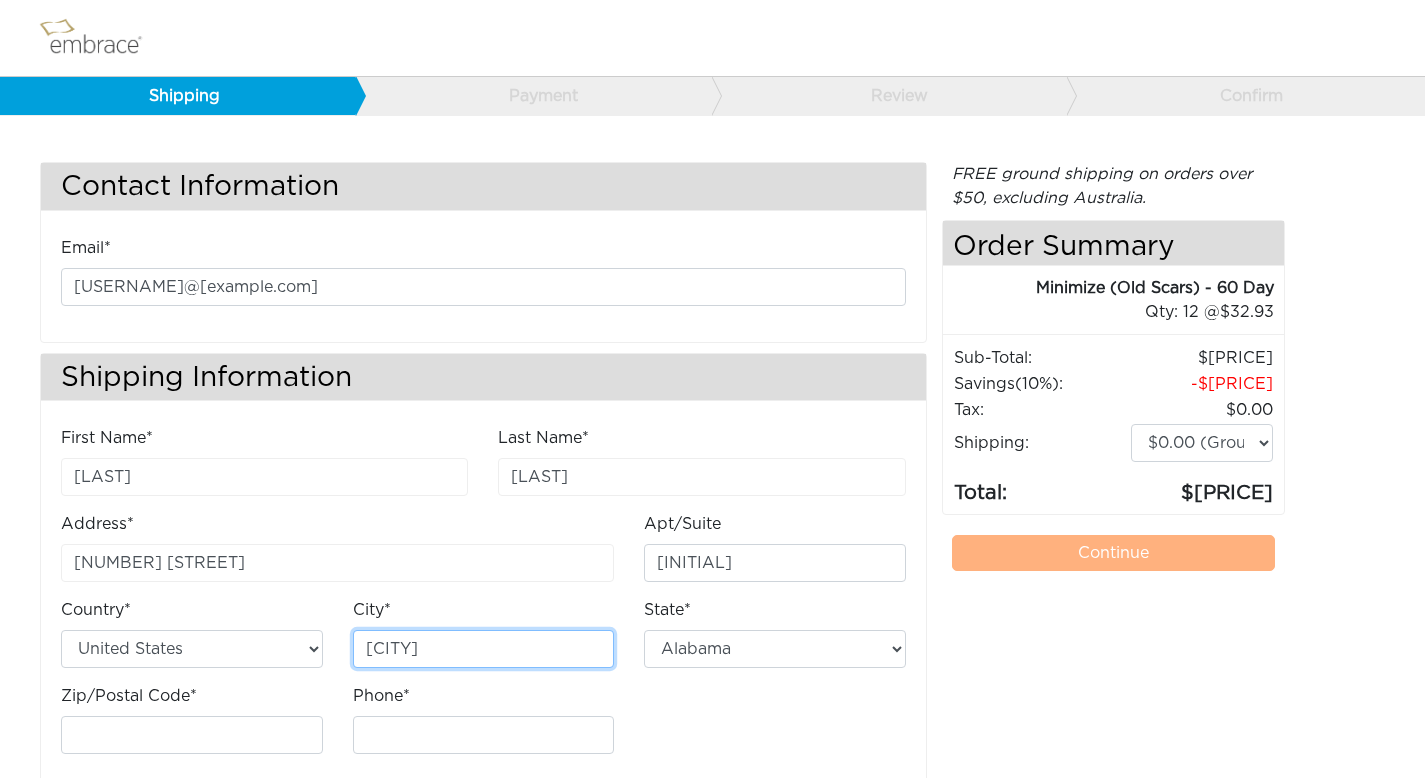 type on "[CITY]" 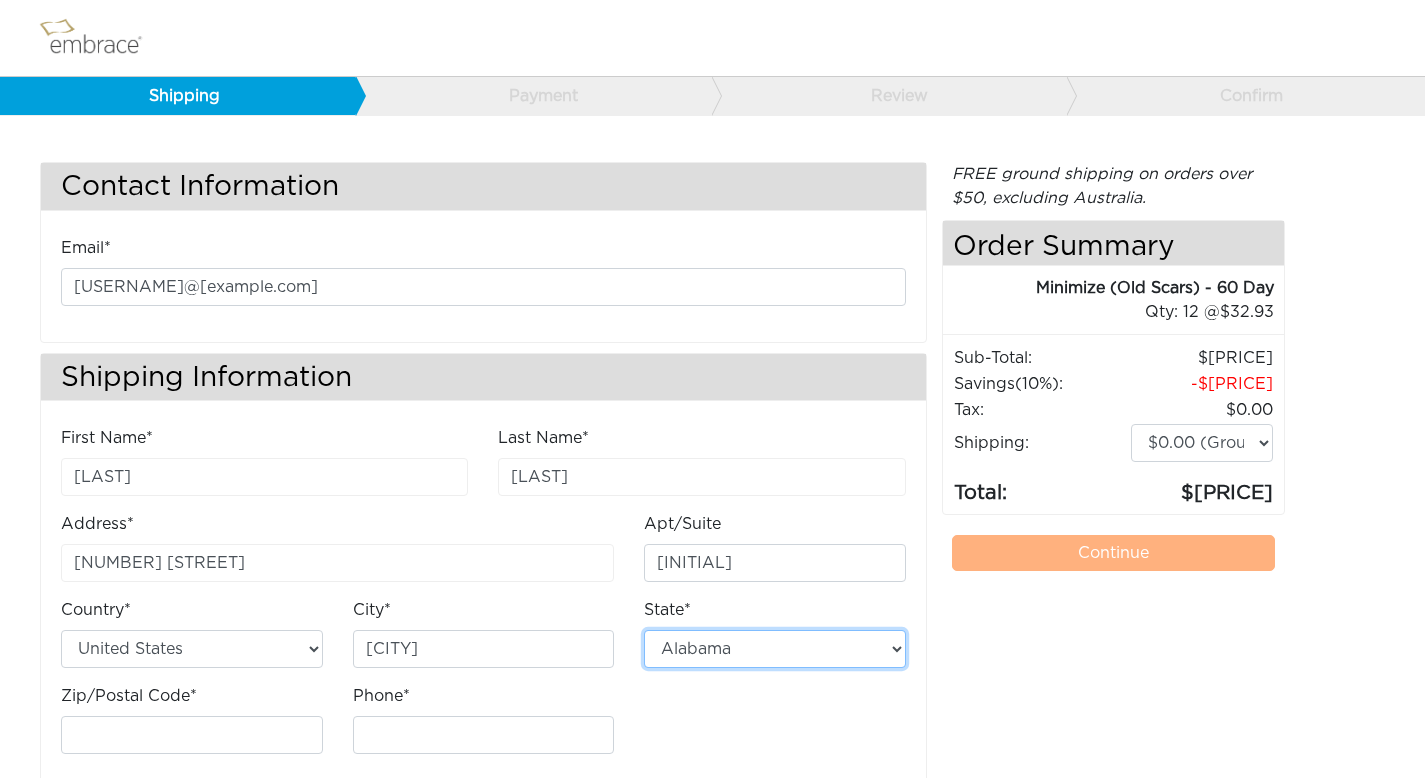 click on "Alabama  Alaska  Arizona  Arkansas  California  Colorado  Connecticut  District of Columbia  Delaware  Florida  Georgia  Hawaii  Idaho  Illinois  Indiana  Iowa  Kansas  Kentucky  Louisiana  Maine  Maryland  Massachusetts  Michigan  Minnesota  Mississippi  Missouri  Montana  Nebraska  Nevada  New Hampshire  New Jersey  New Mexico  New York  North Carolina  North Dakota  Ohio  Oklahoma  Oregon  Pennsylvania  Rhode Island  South Carolina  South Dakota  Tennessee  Texas  Utah  Vermont  Virginia  Washington  West Virginia  Wisconsin  Wyoming  American Samoa  Guam  Northern Mariana Islands  Puerto Rico  United States Minor Outlying Islands  Virgin Islands" at bounding box center (775, 649) 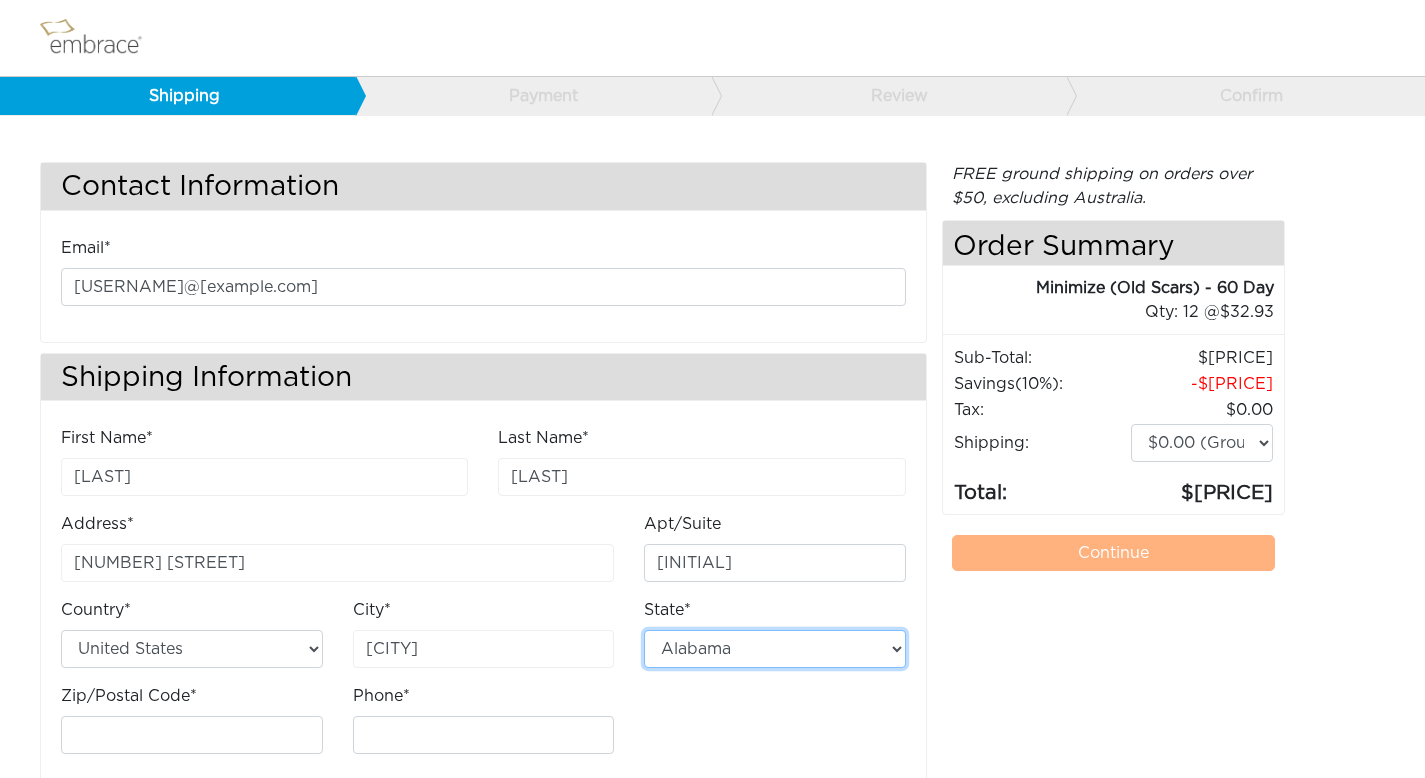 click on "Alabama  Alaska  Arizona  Arkansas  California  Colorado  Connecticut  District of Columbia  Delaware  Florida  Georgia  Hawaii  Idaho  Illinois  Indiana  Iowa  Kansas  Kentucky  Louisiana  Maine  Maryland  Massachusetts  Michigan  Minnesota  Mississippi  Missouri  Montana  Nebraska  Nevada  New Hampshire  New Jersey  New Mexico  New York  North Carolina  North Dakota  Ohio  Oklahoma  Oregon  Pennsylvania  Rhode Island  South Carolina  South Dakota  Tennessee  Texas  Utah  Vermont  Virginia  Washington  West Virginia  Wisconsin  Wyoming  American Samoa  Guam  Northern Mariana Islands  Puerto Rico  United States Minor Outlying Islands  Virgin Islands" at bounding box center [775, 649] 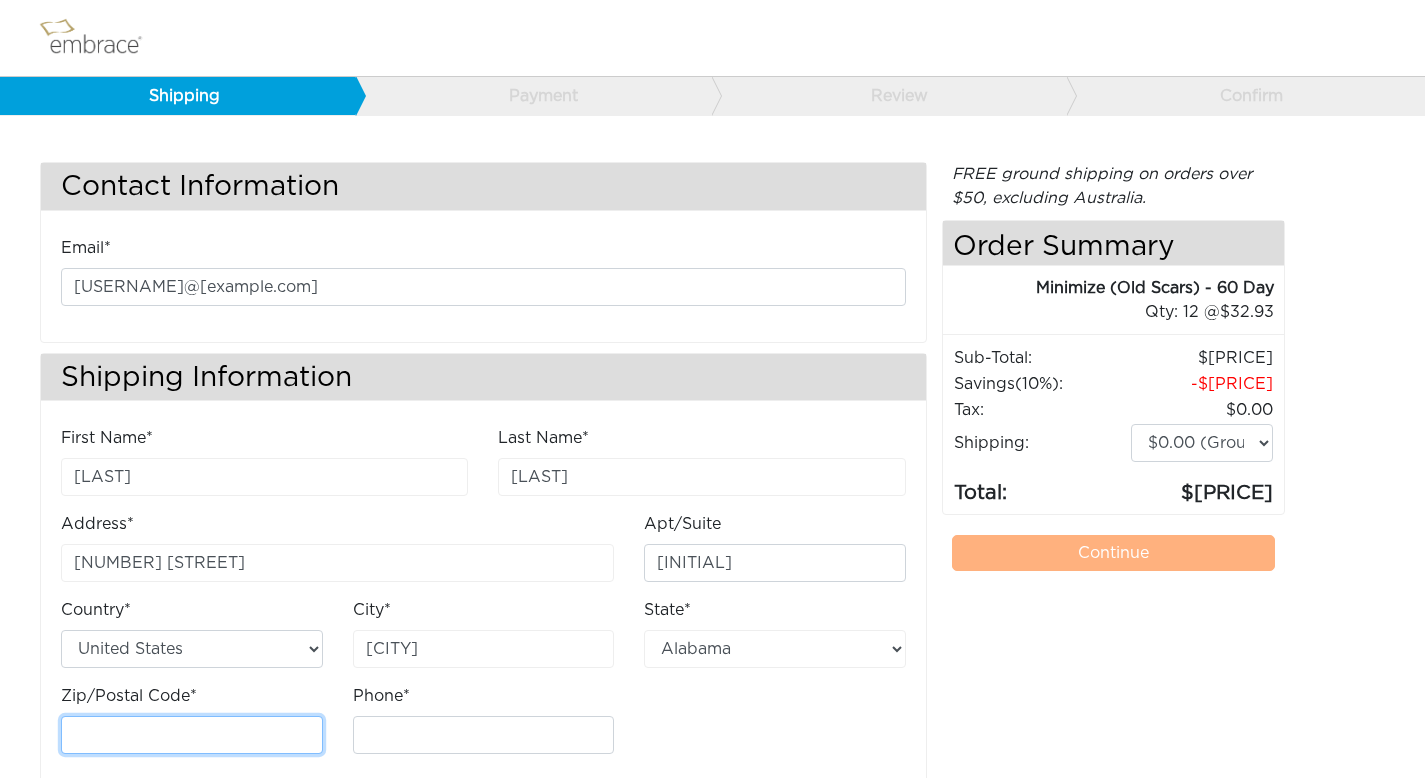 click on "Zip/Postal Code*" at bounding box center [192, 735] 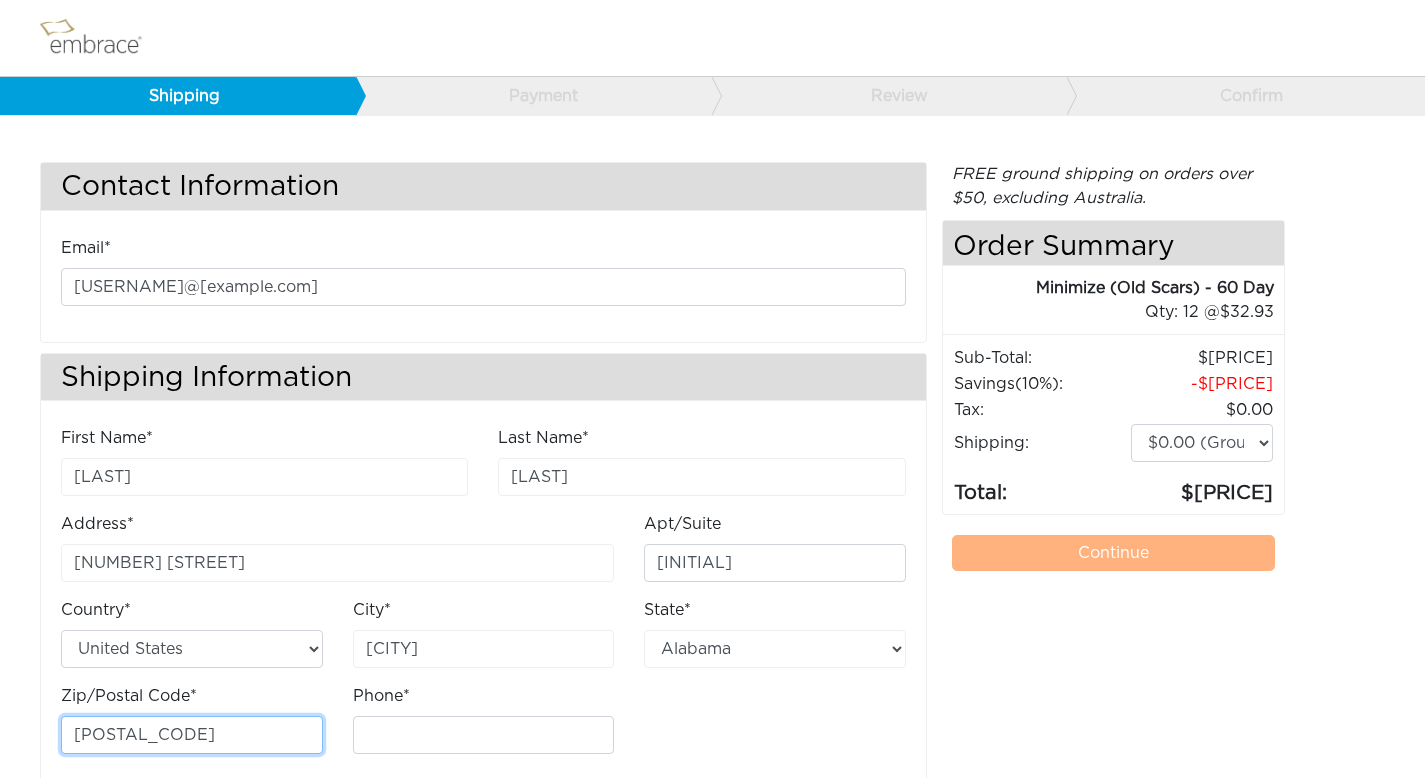 type on "[POSTAL_CODE]" 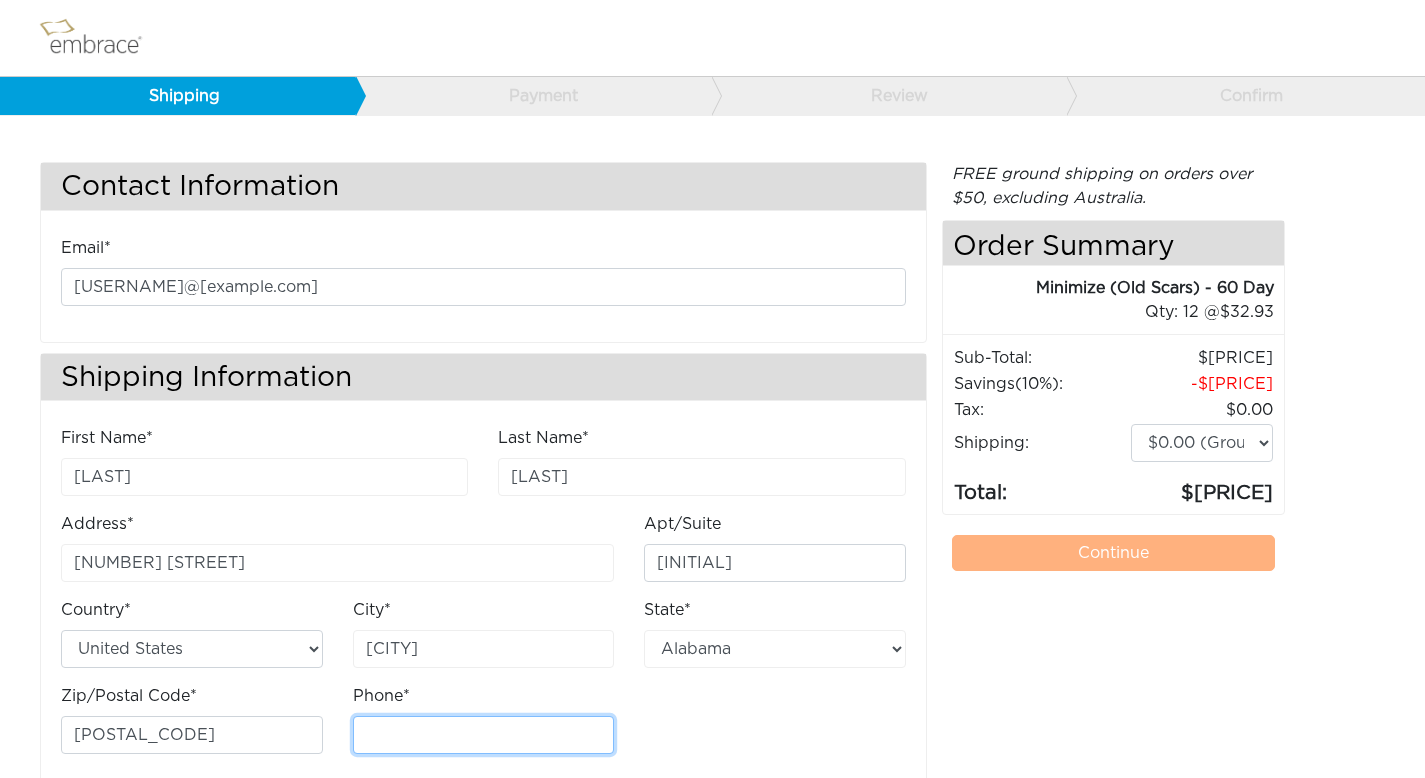 click on "Phone*" at bounding box center (484, 735) 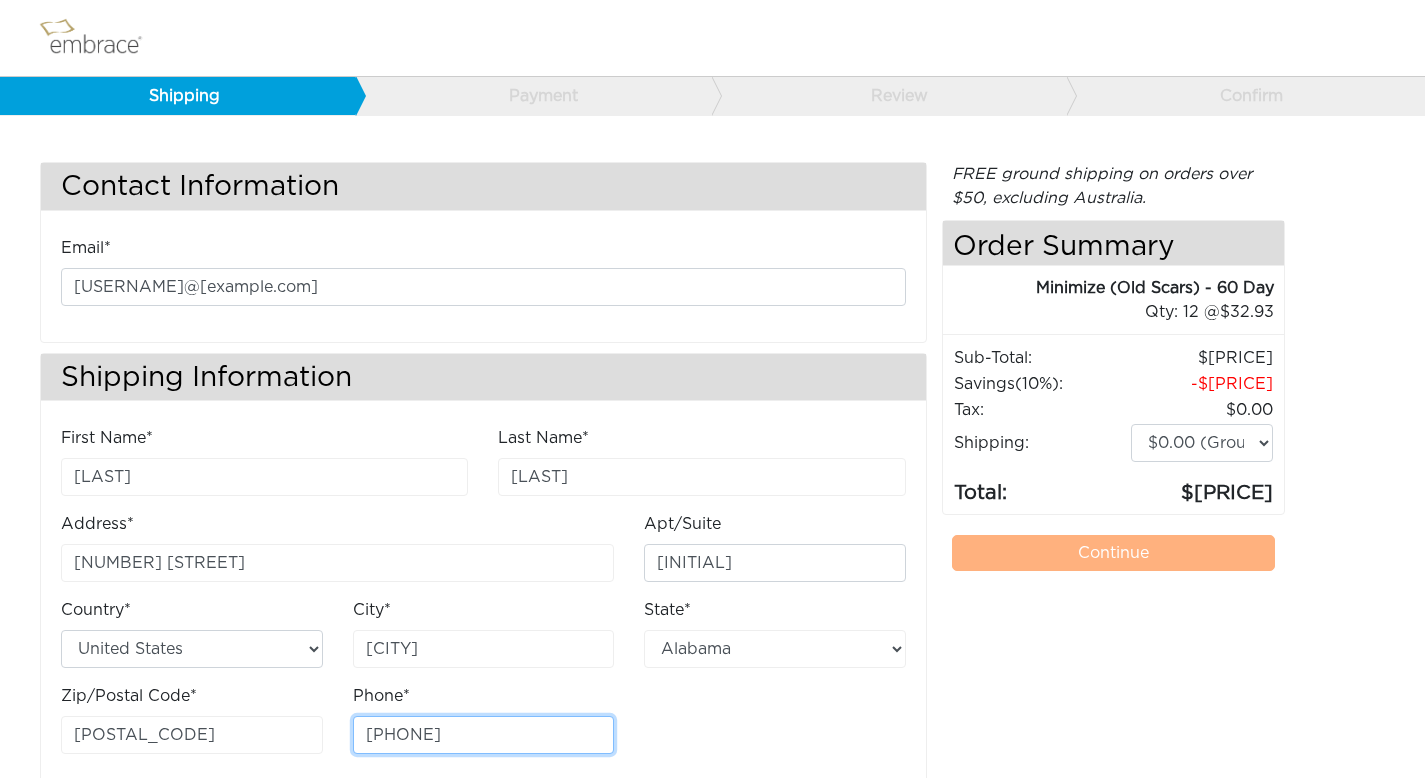 scroll, scrollTop: 37, scrollLeft: 0, axis: vertical 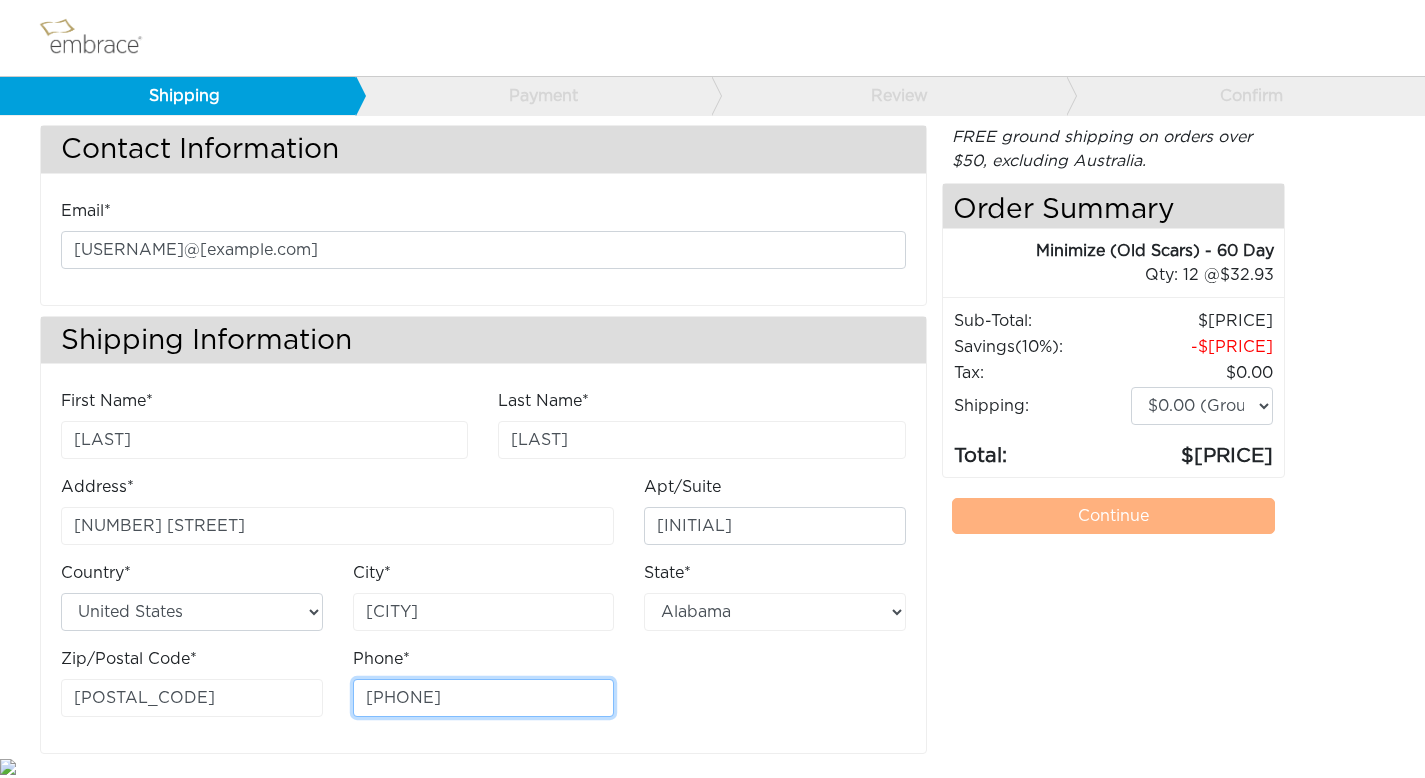 type on "[PHONE]" 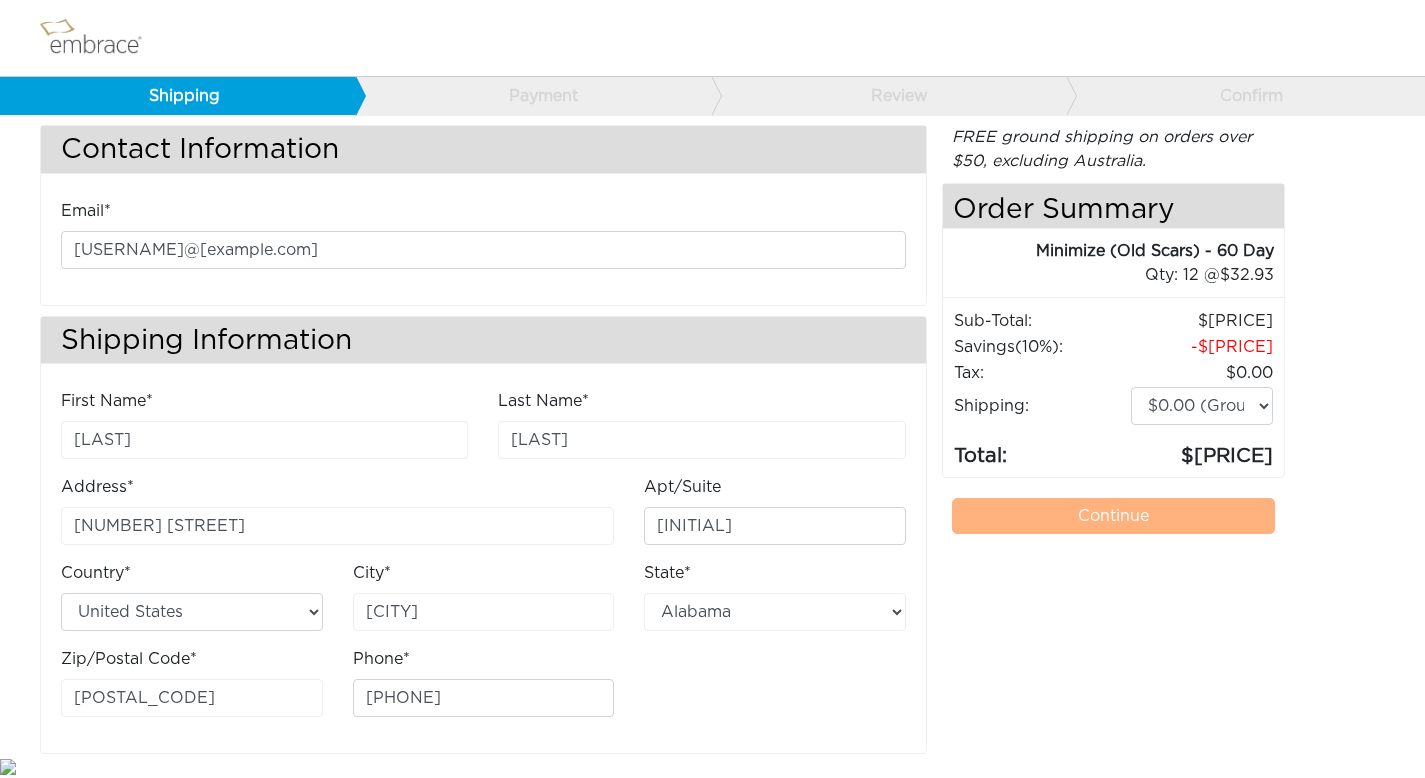 click on "FREE ground shipping on orders over $50, excluding Australia.
Any applicable import taxes and duties will be paid by customers upon entering Australian customs.
Order Summary
Minimize (Old Scars) - 60 Day
32.93
12 @  32.93
Minimize (Old Scars) - 60 Day
32.93 12 @  :" at bounding box center [1114, 439] 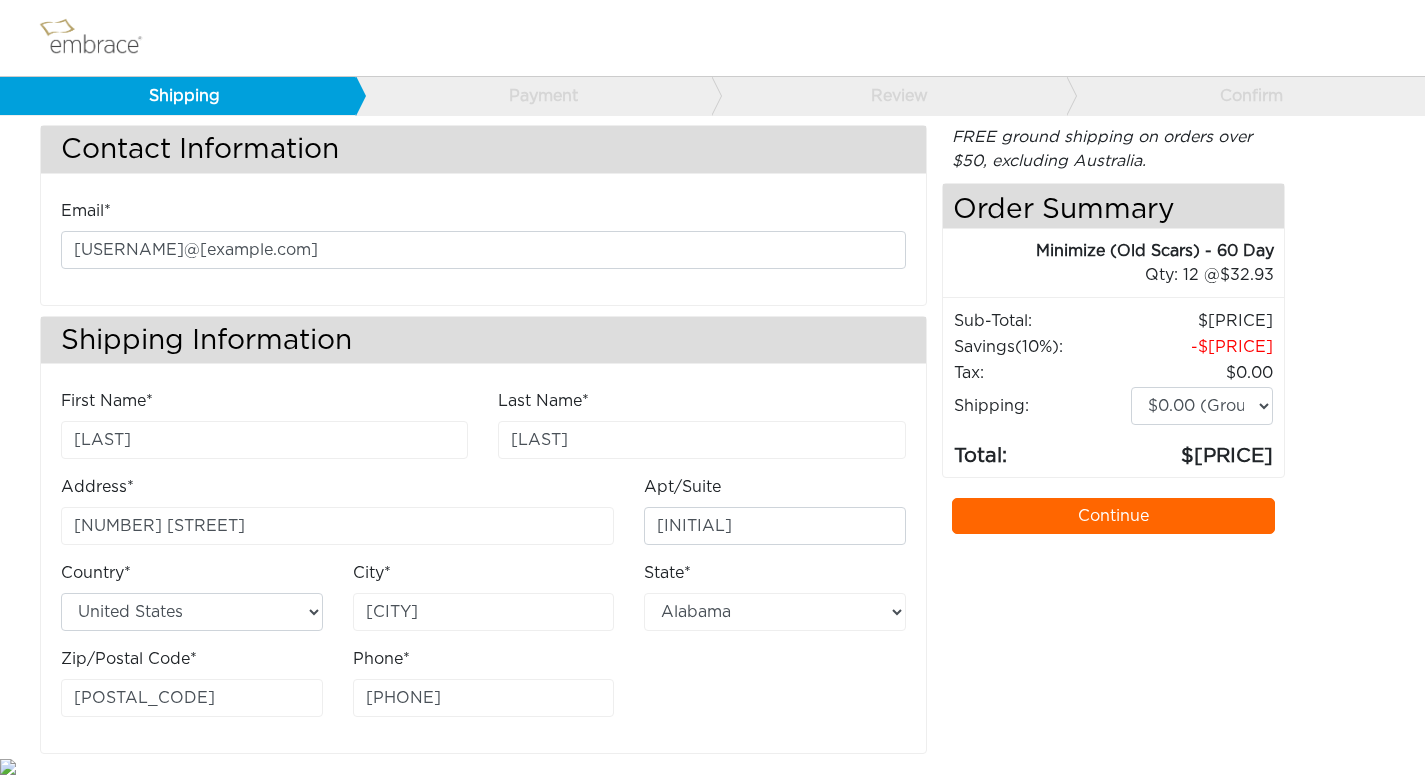 click on "Continue" at bounding box center [1114, 516] 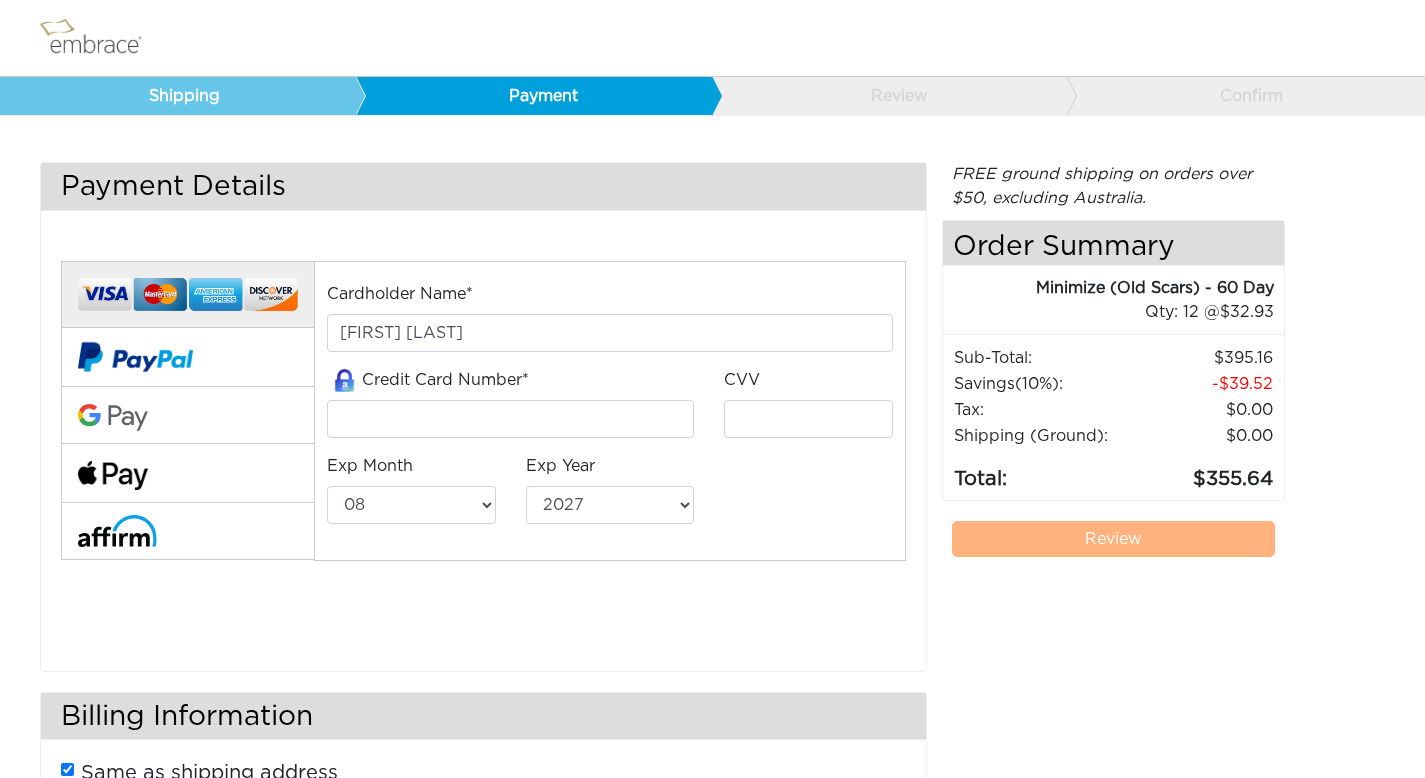 select on "8" 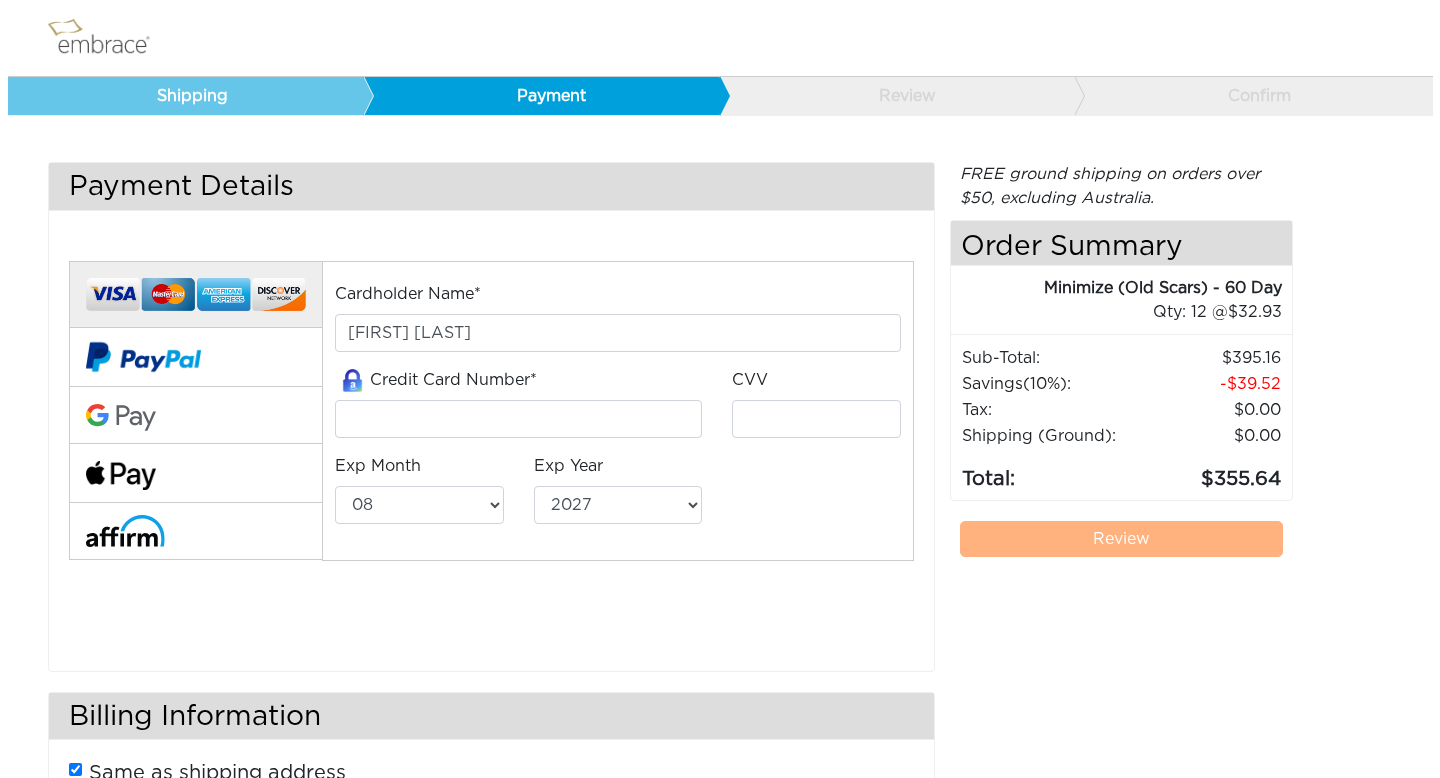 scroll, scrollTop: 0, scrollLeft: 0, axis: both 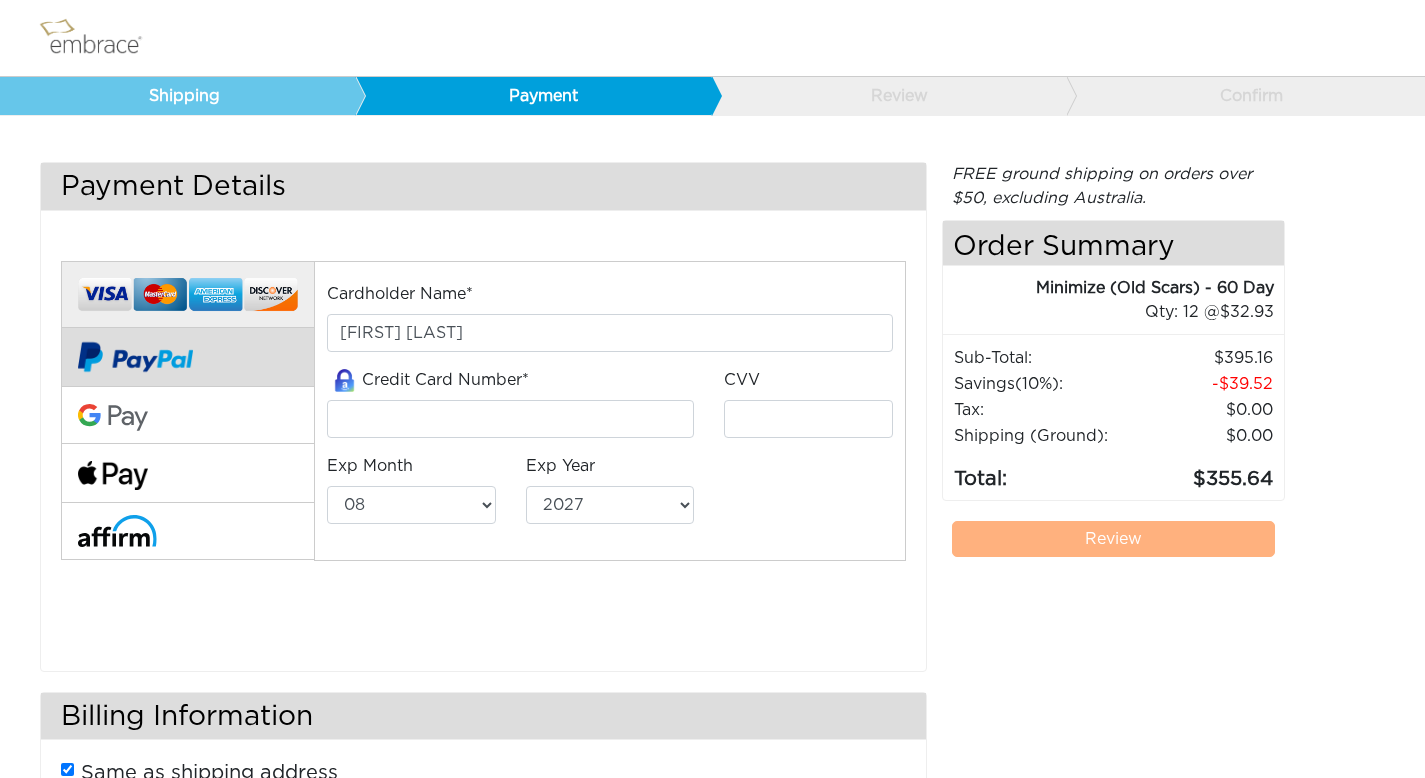 click at bounding box center (135, 357) 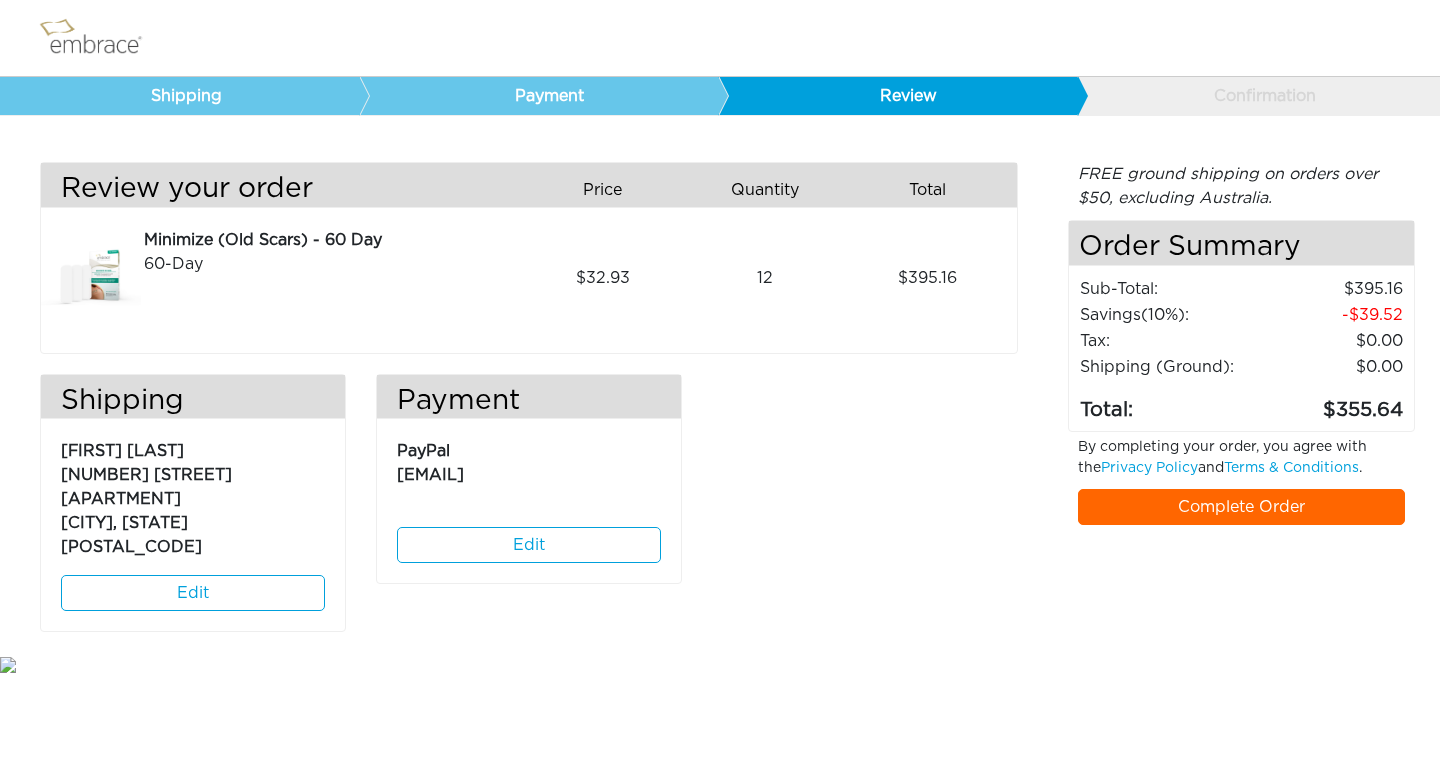 scroll, scrollTop: 0, scrollLeft: 0, axis: both 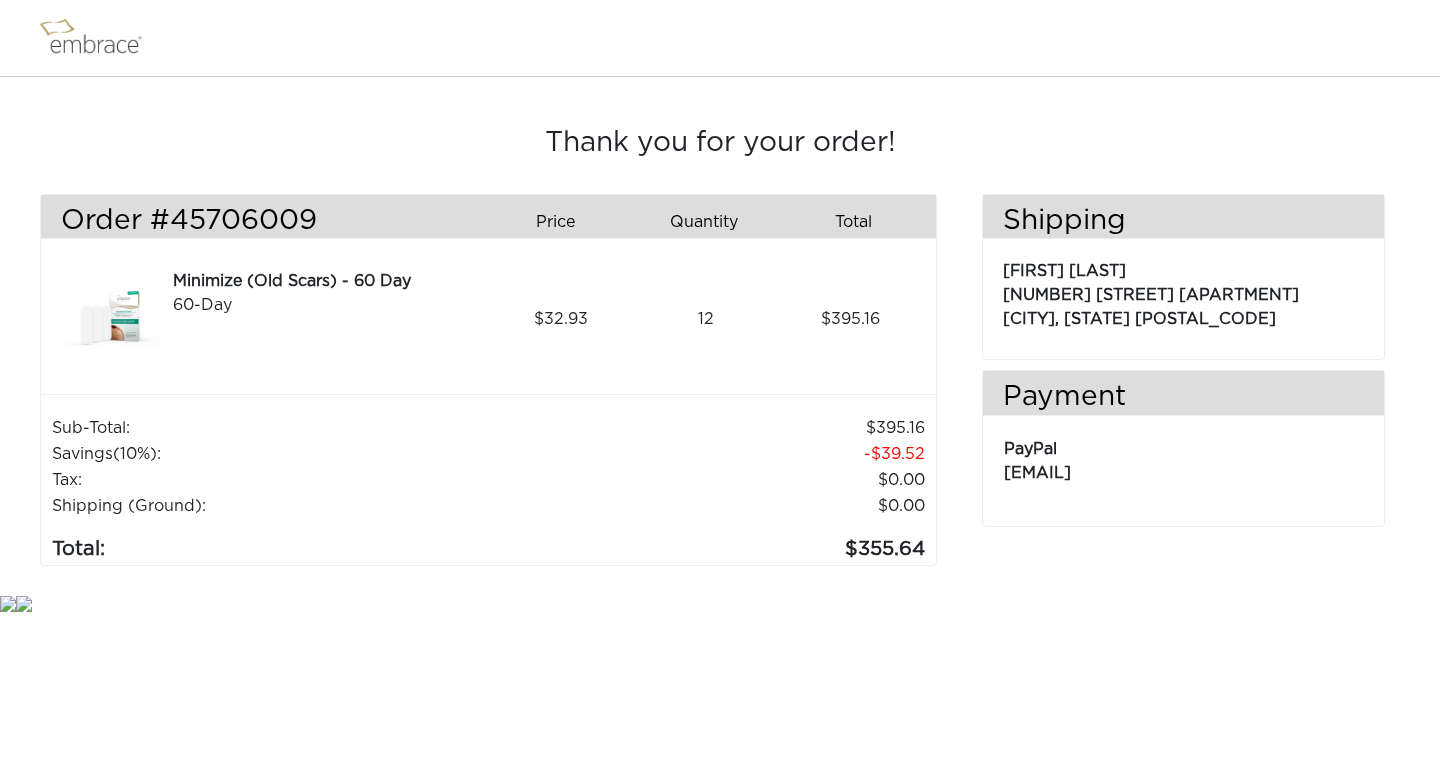 click on "Thank you for your order!
Order #[ORDER_NUMBER]
Price
Quantity
Qty
Total
60-Day 32.93 12 395.16 :" at bounding box center [720, 307] 